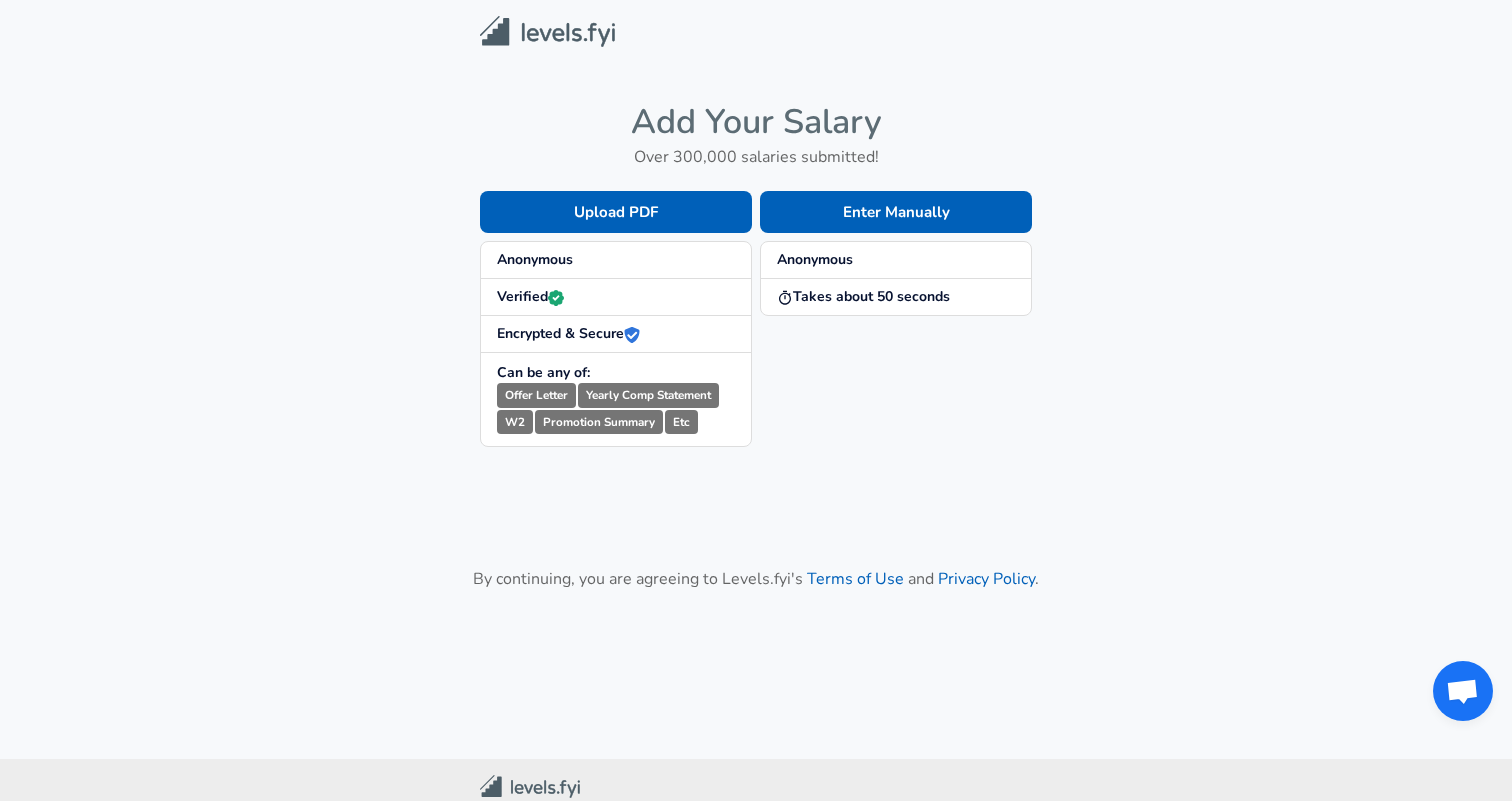 scroll, scrollTop: 0, scrollLeft: 0, axis: both 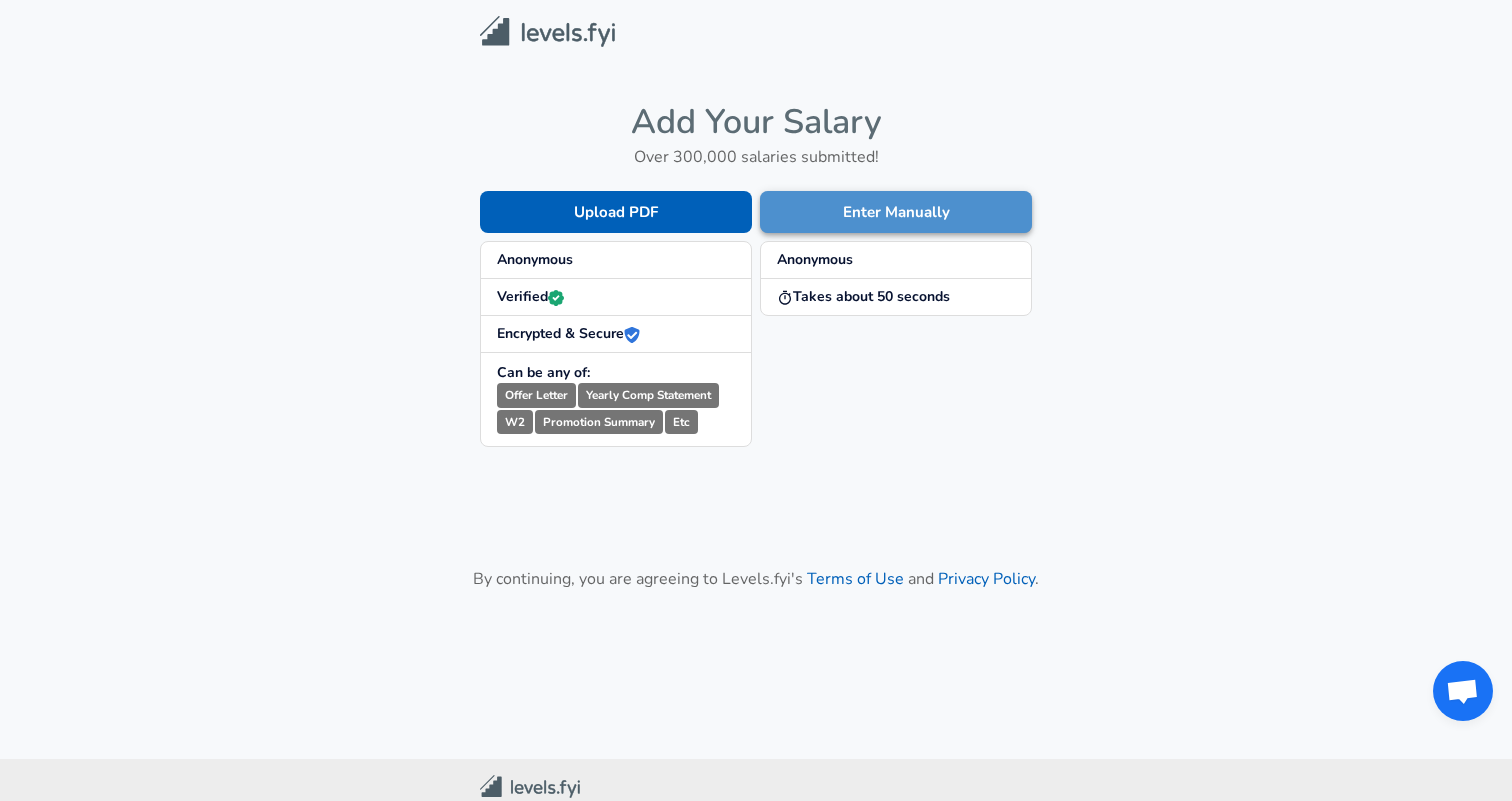 click on "Enter Manually" at bounding box center [896, 212] 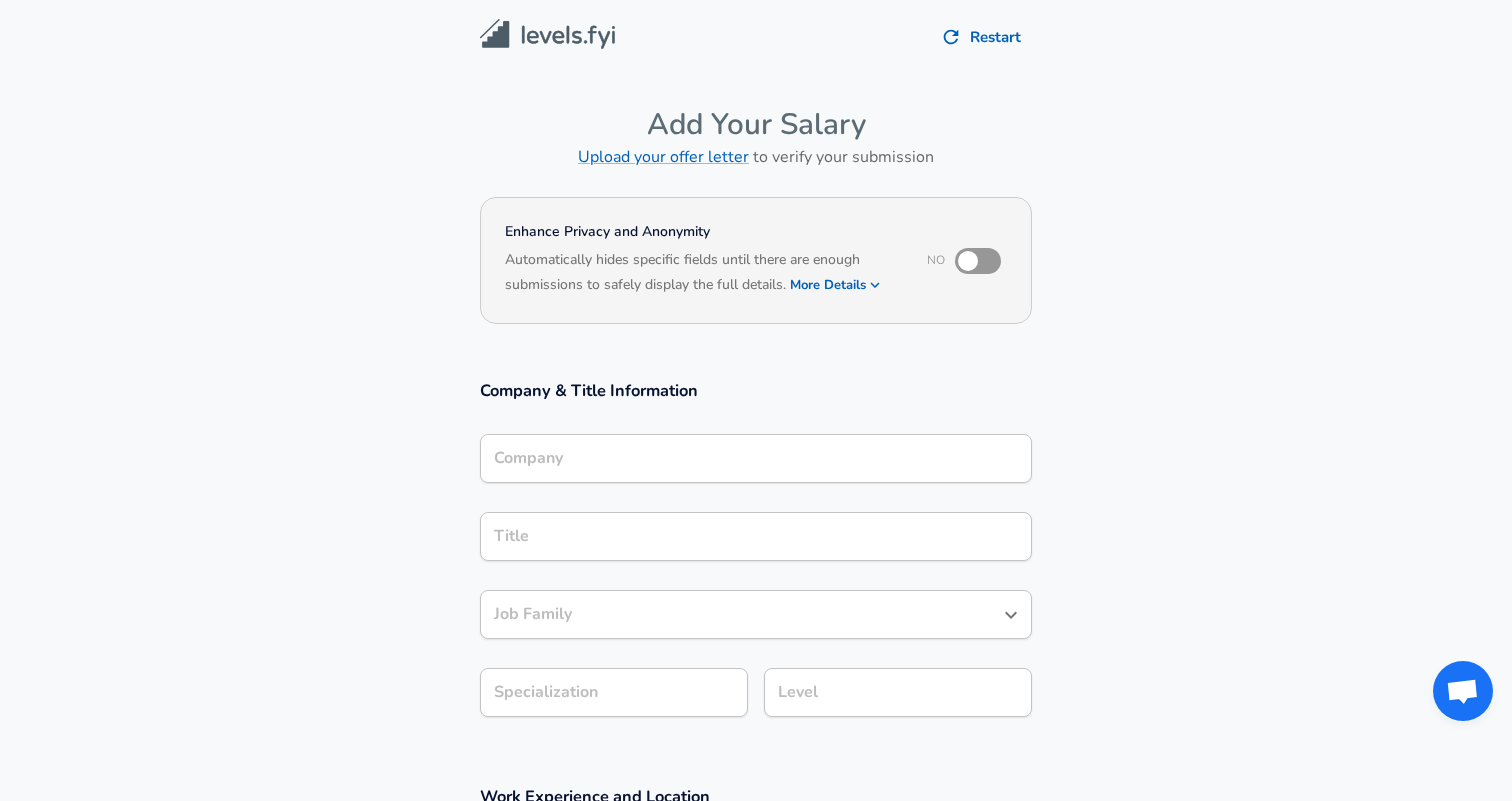 click on "Company" at bounding box center (756, 458) 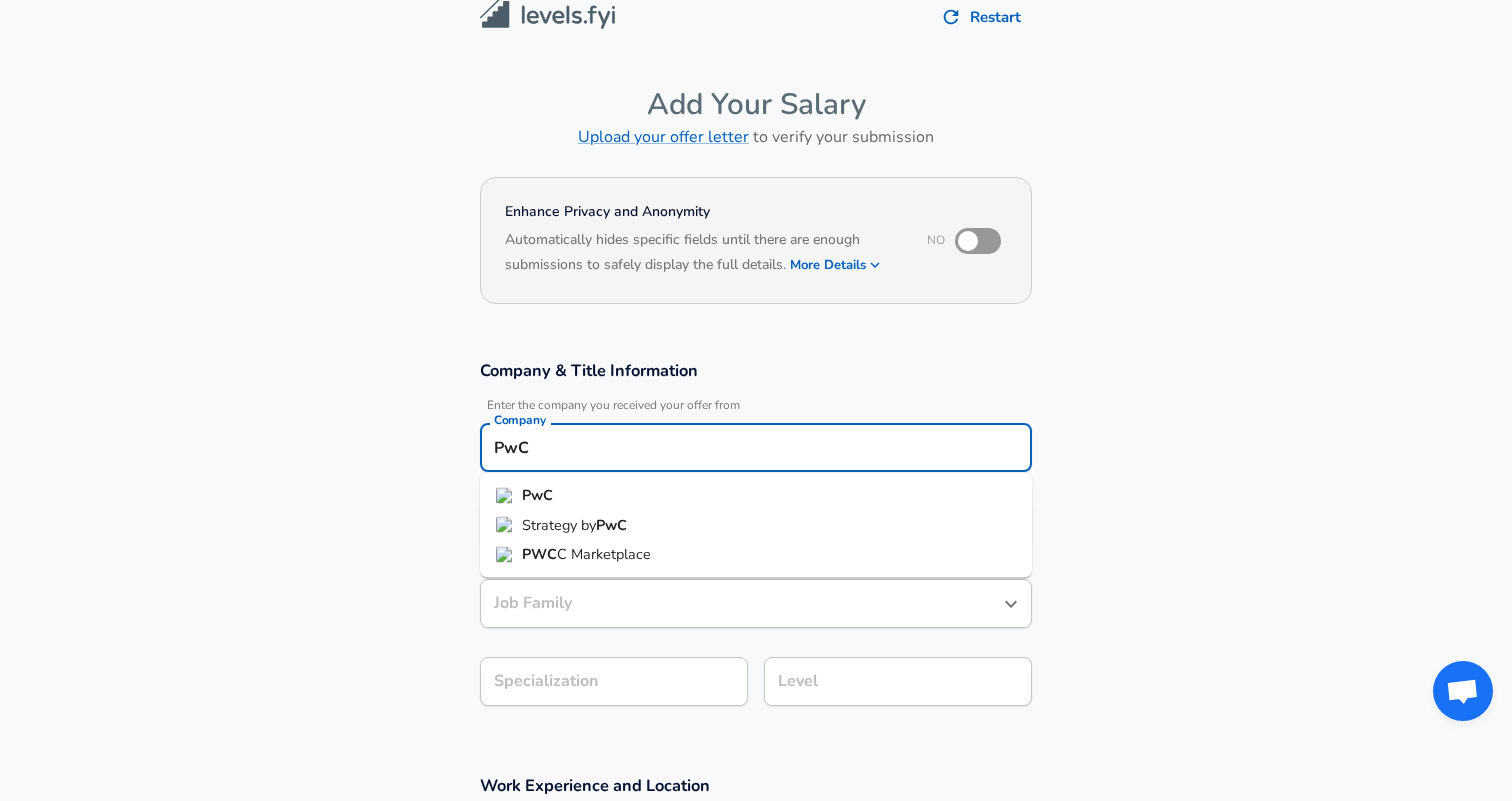 click on "PwC" at bounding box center (756, 496) 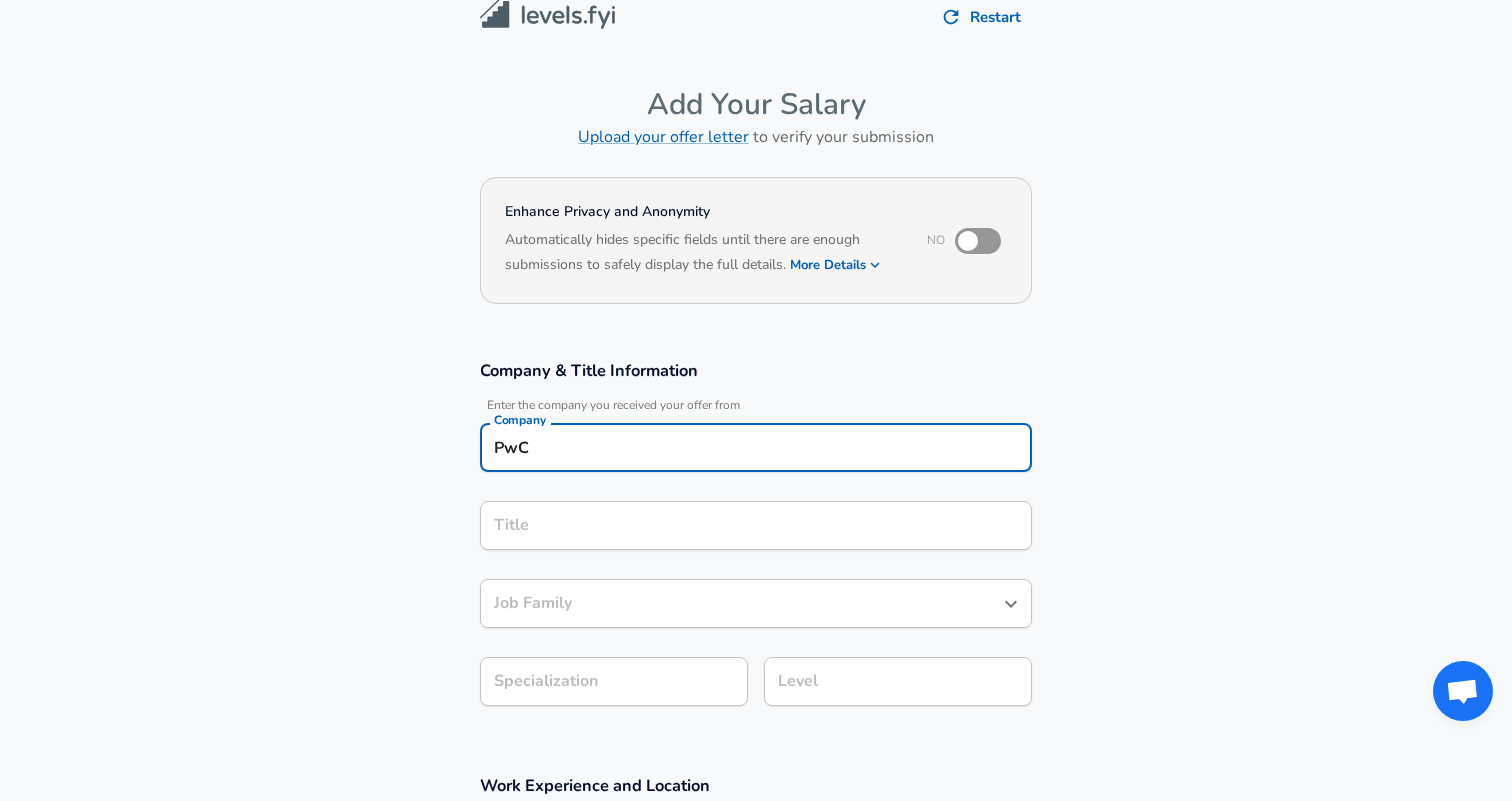 type on "PwC" 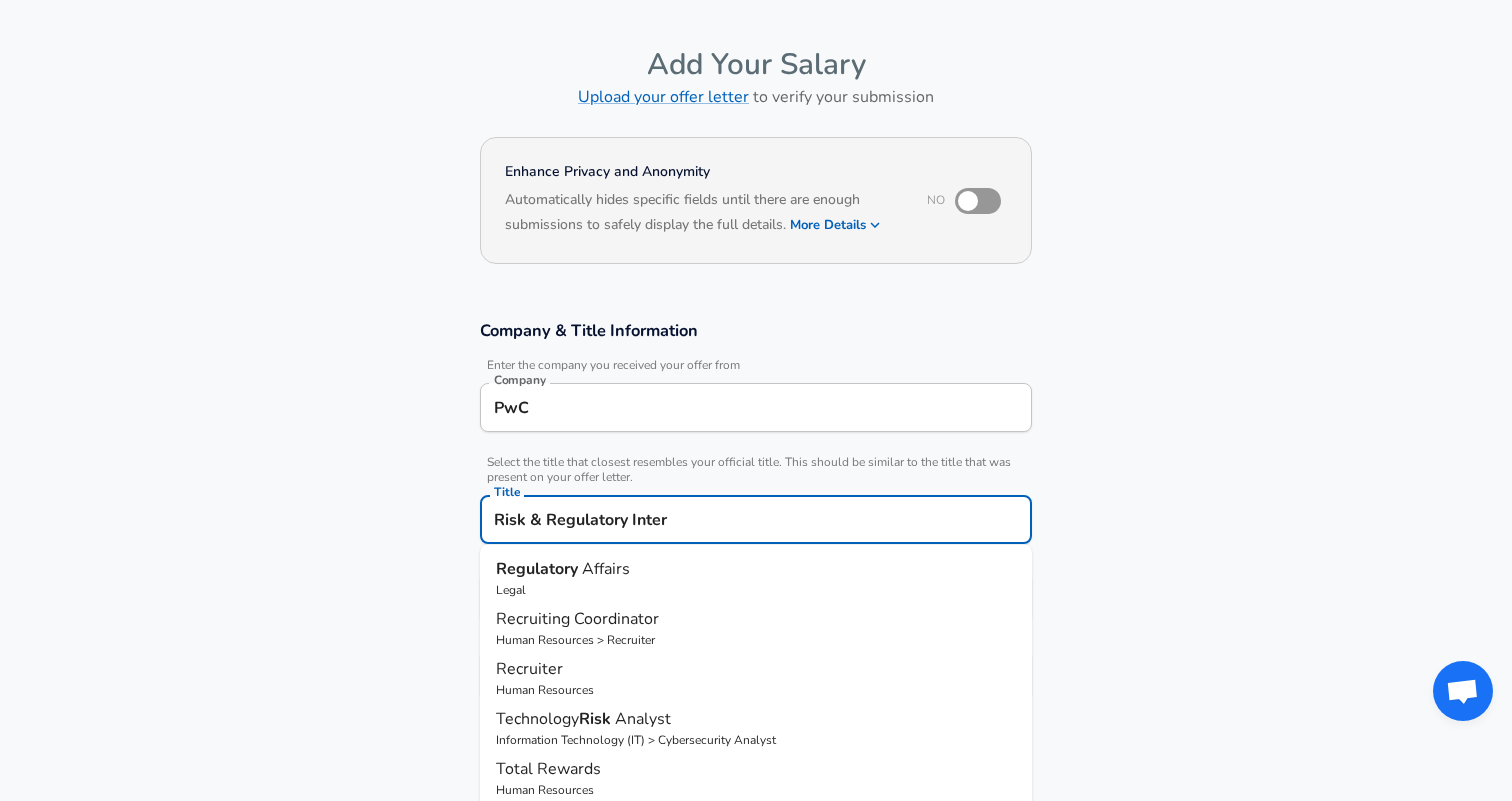type on "Risk & Regulatory Intern" 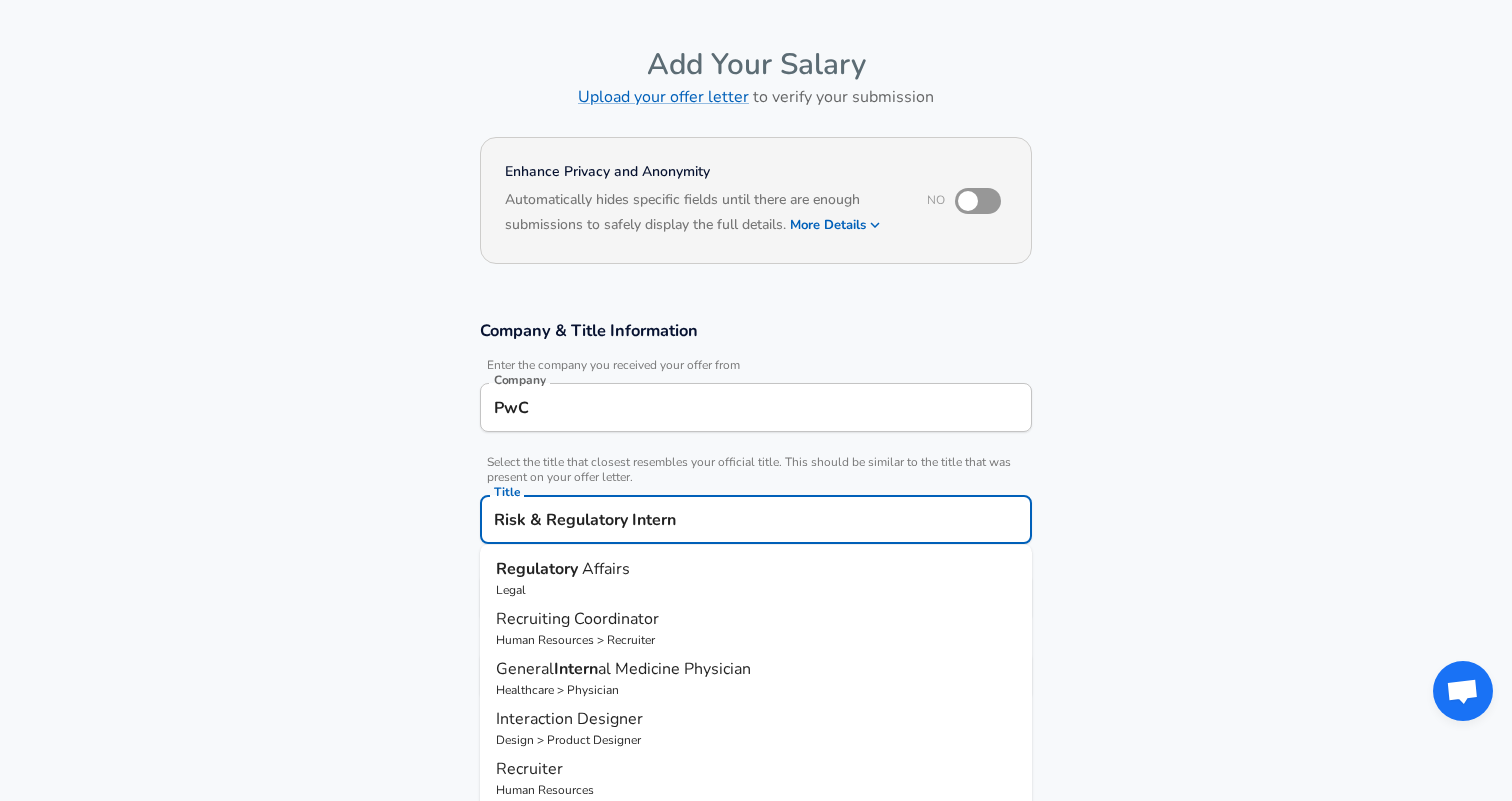 click on "Submit Salary" at bounding box center [760, 1043] 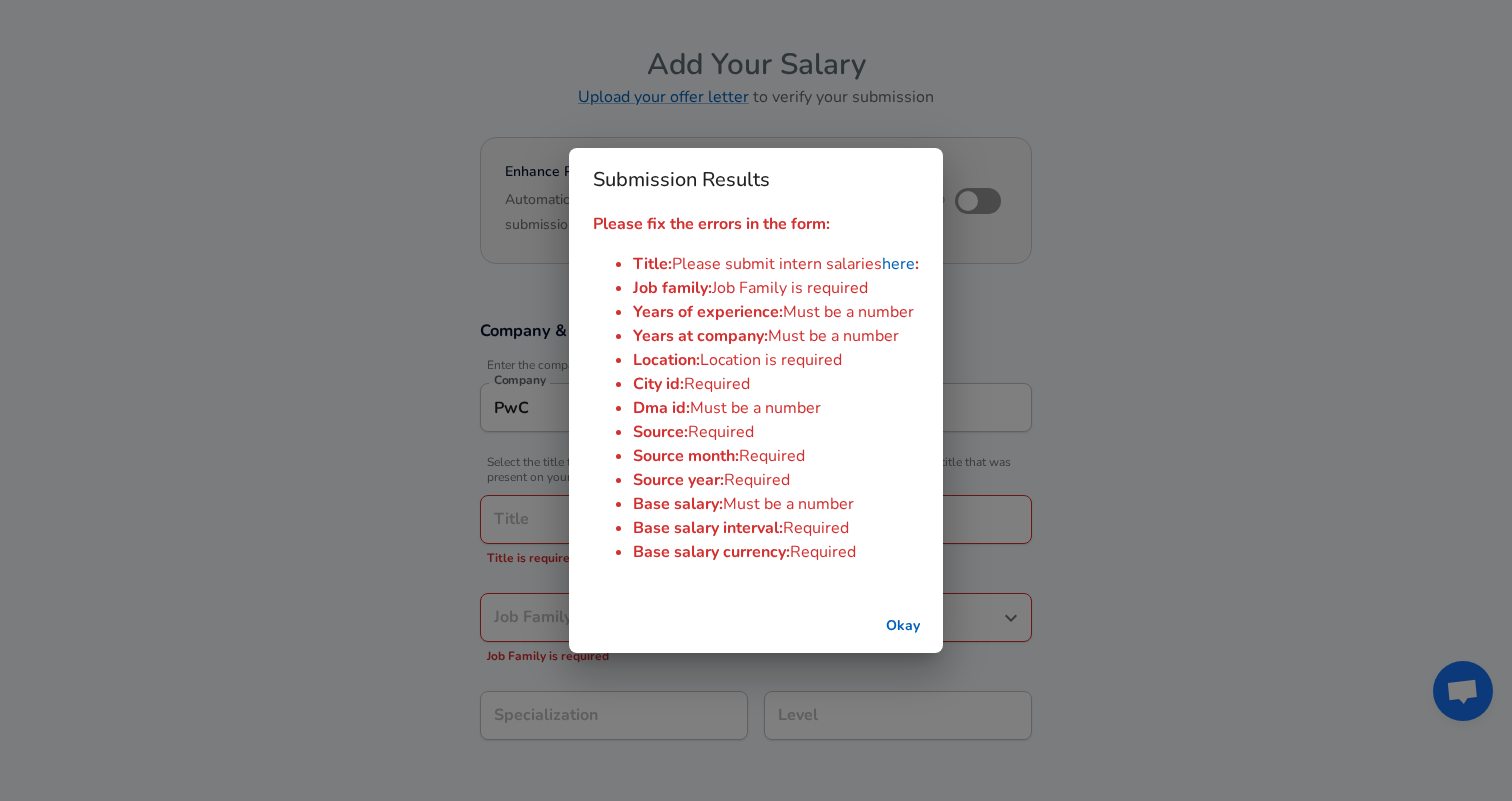 click on "Okay" at bounding box center [903, 626] 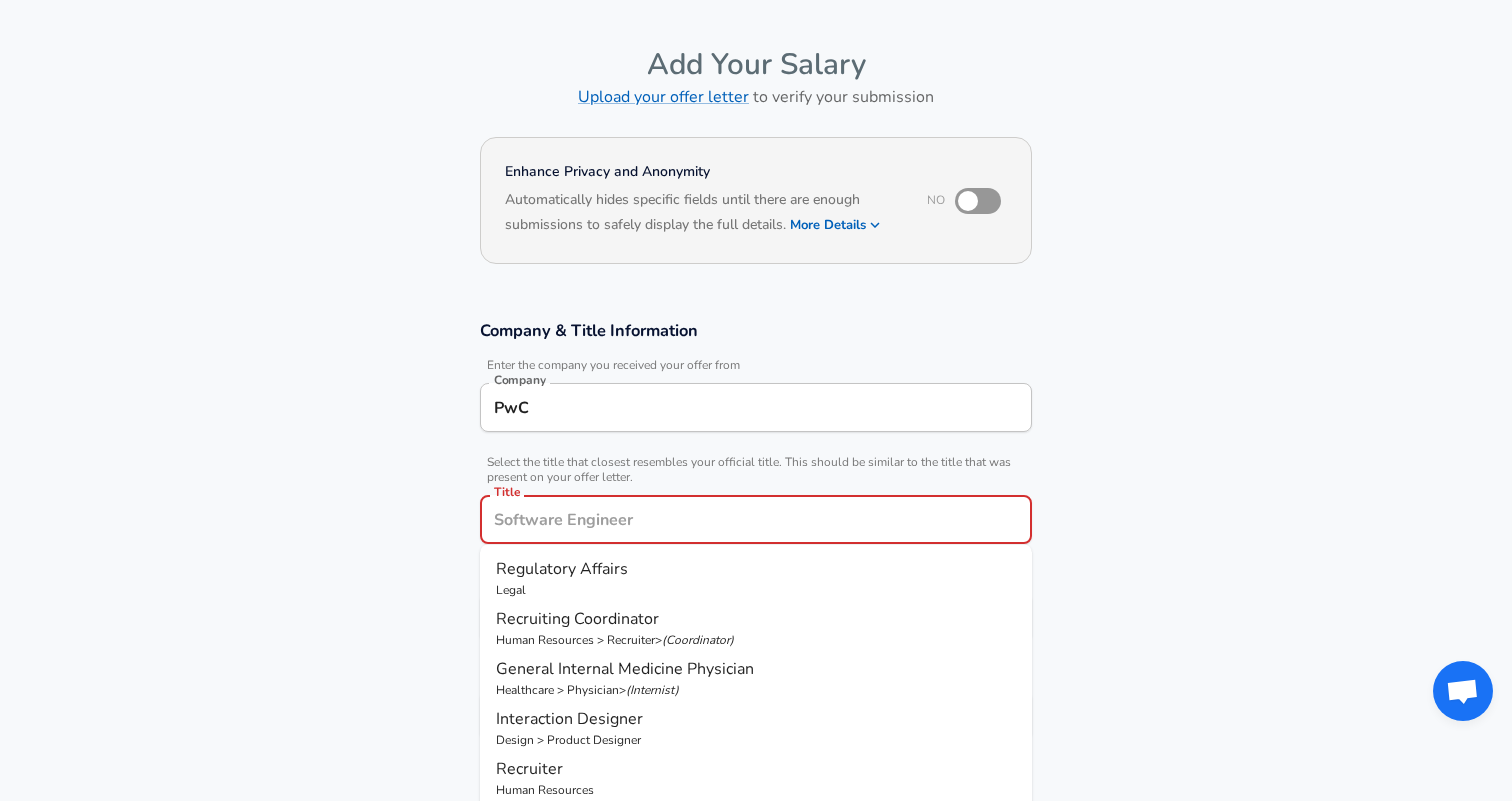 click on "Title" at bounding box center [756, 519] 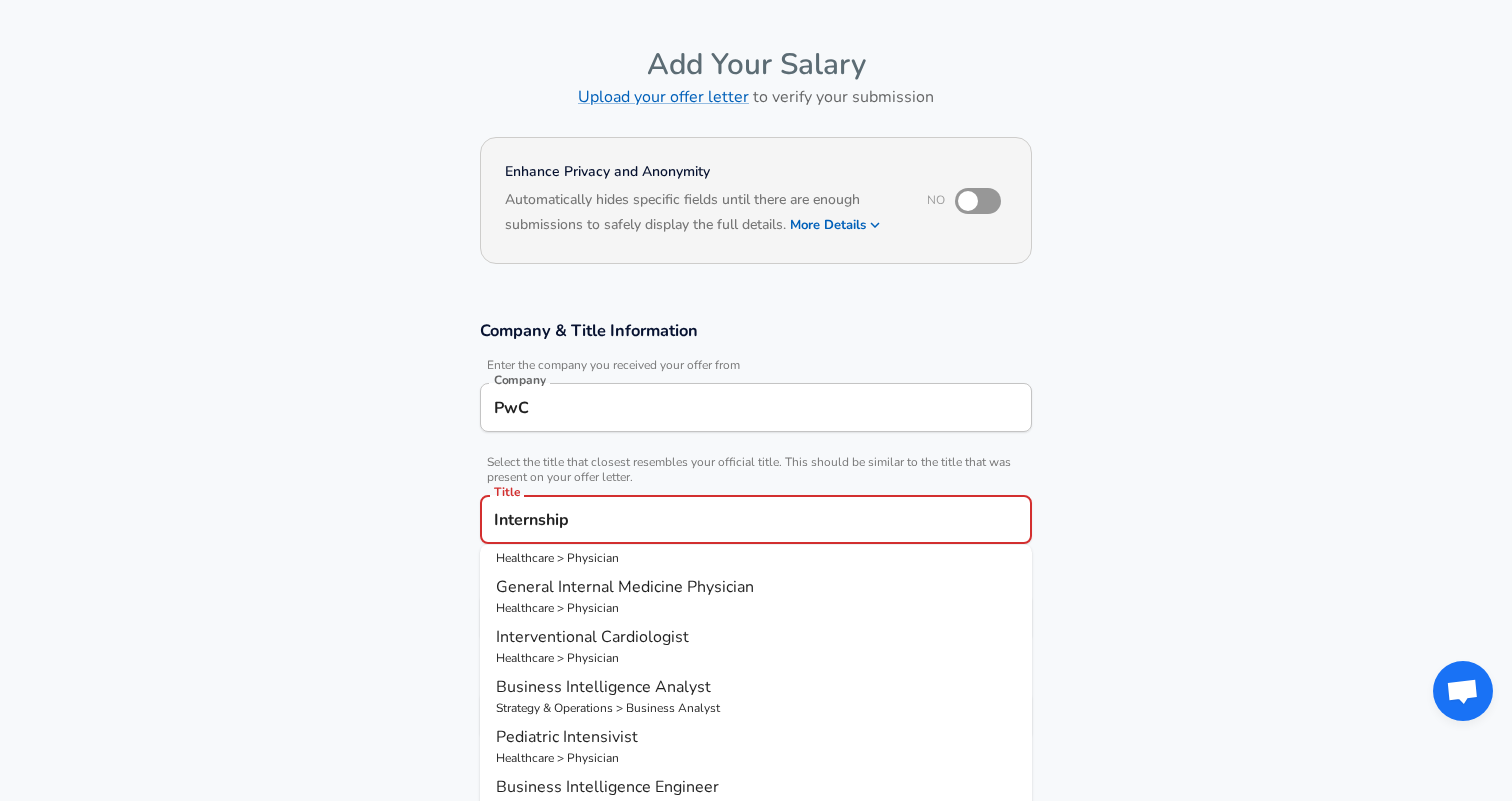 scroll, scrollTop: 195, scrollLeft: 0, axis: vertical 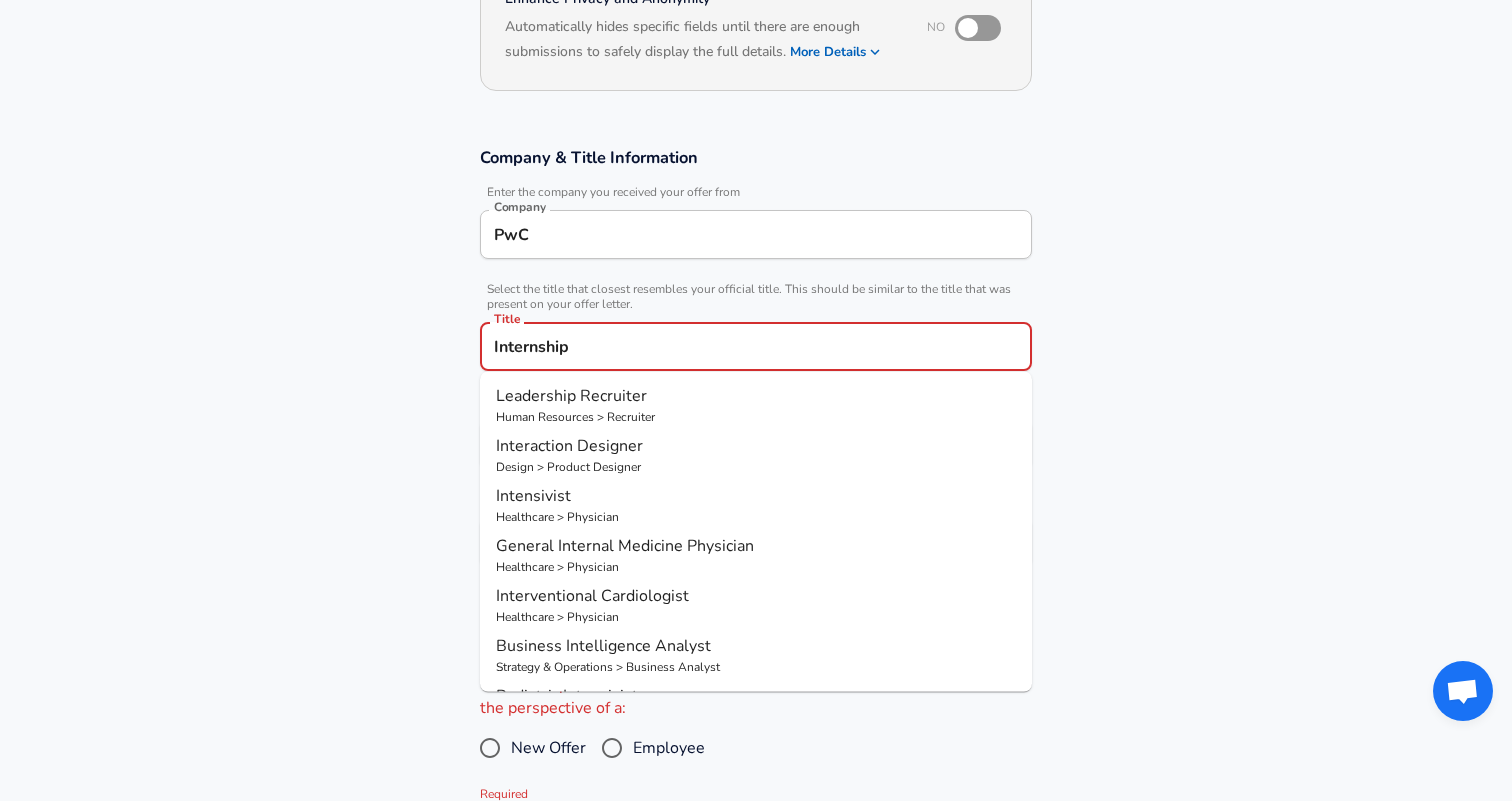 type on "Internship" 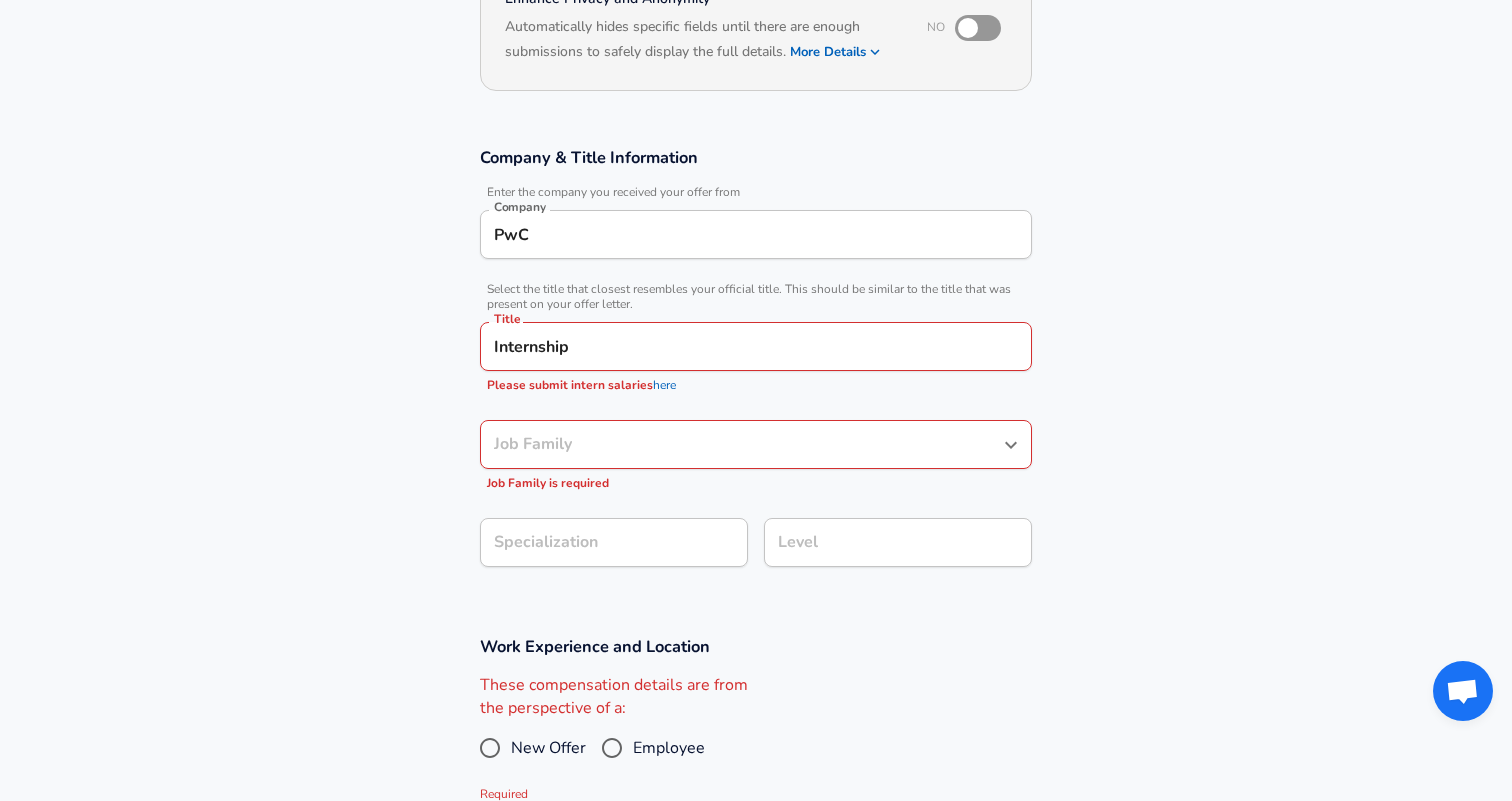 click on "Company & Title Information Enter the company you received your offer from Company PwC Company Select the title that closest resembles your official title. This should be similar to the title that was present on your offer letter. Title Internship Title Please submit intern salaries here Job Family Job Family Job Family is required Specialization Specialization Level Level" at bounding box center [756, 367] 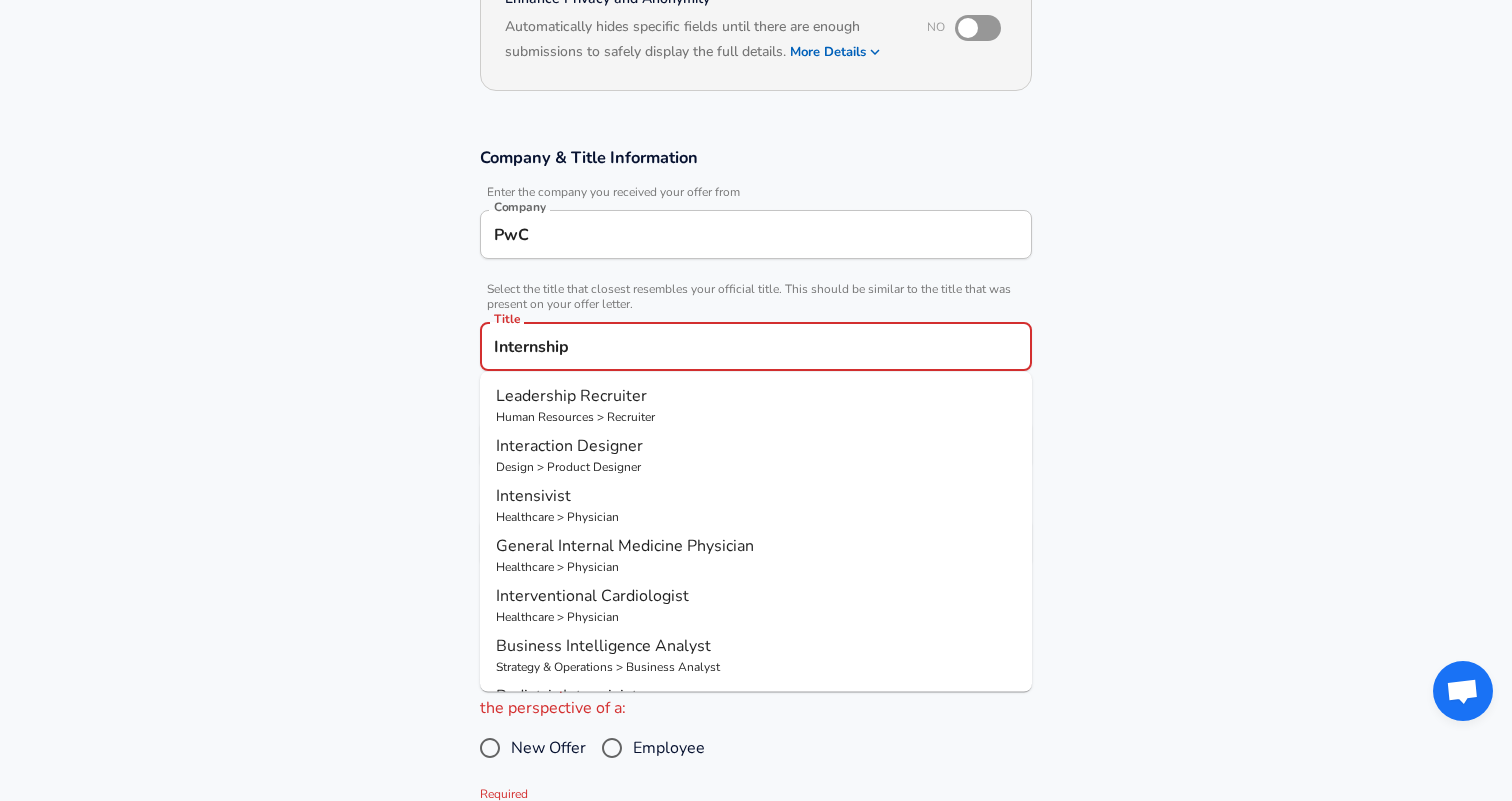 drag, startPoint x: 629, startPoint y: 335, endPoint x: 431, endPoint y: 323, distance: 198.3633 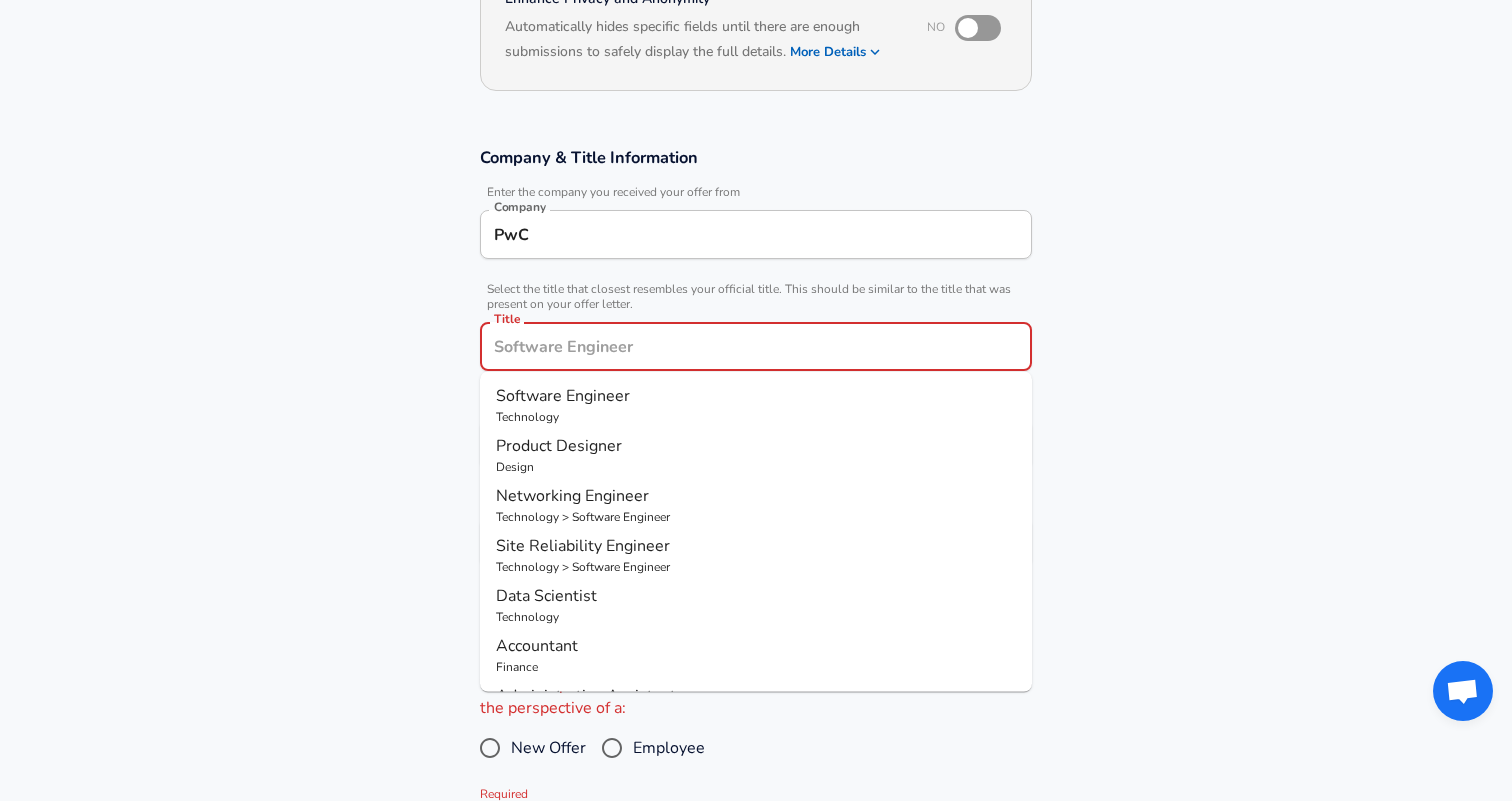 type 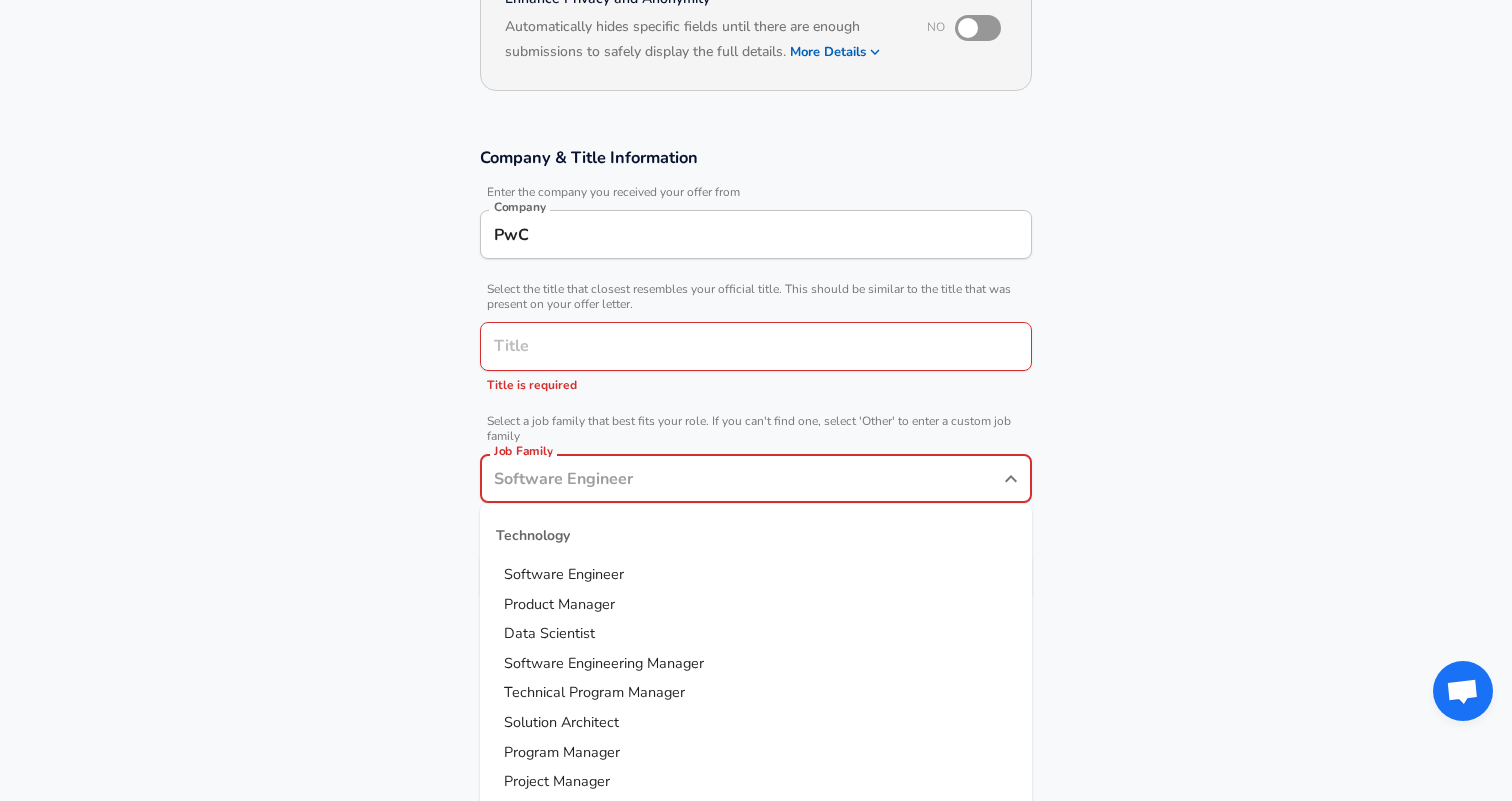 click on "Job Family" at bounding box center [741, 478] 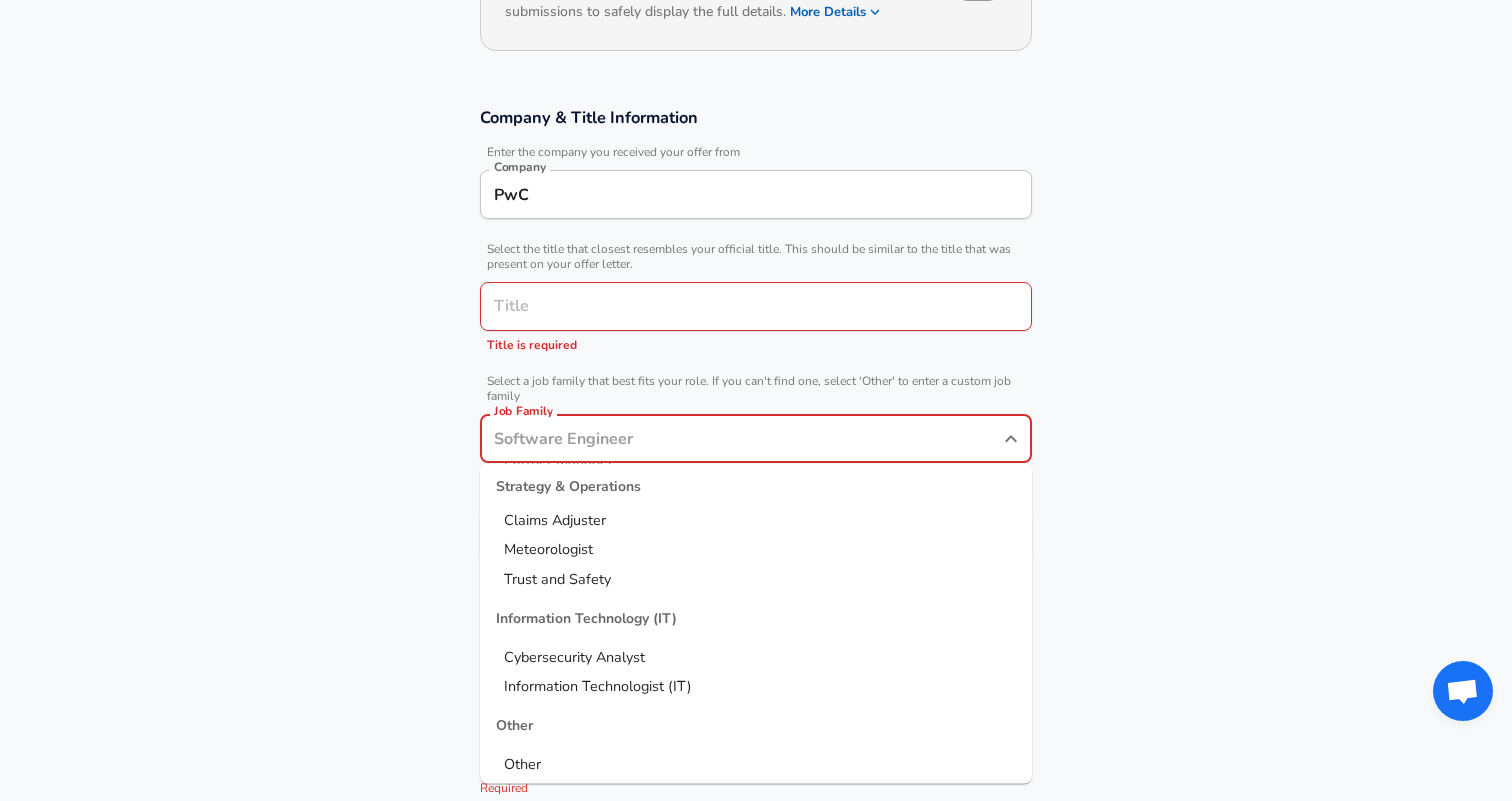 scroll, scrollTop: 2672, scrollLeft: 0, axis: vertical 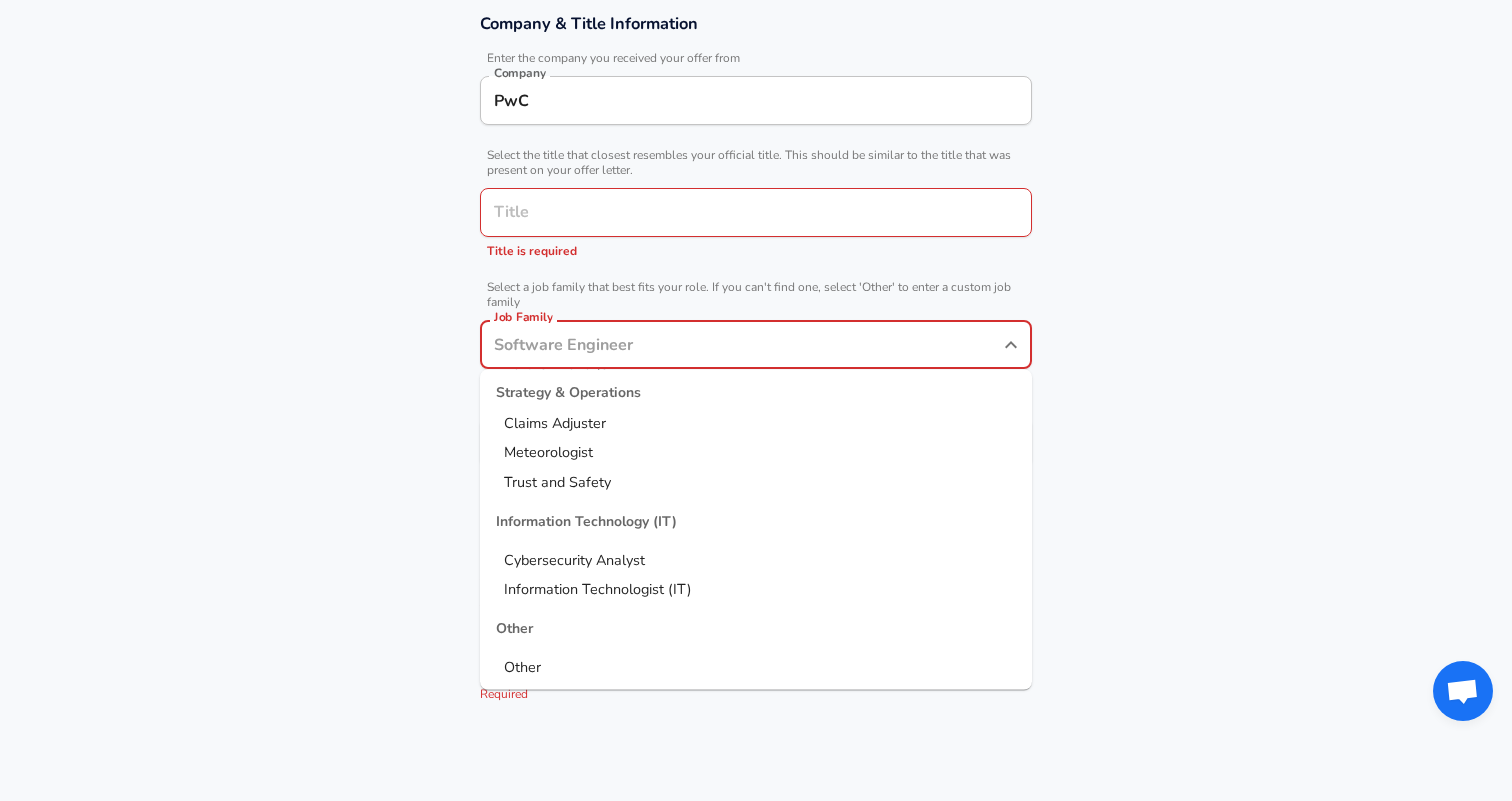 click on "Other" at bounding box center (756, 668) 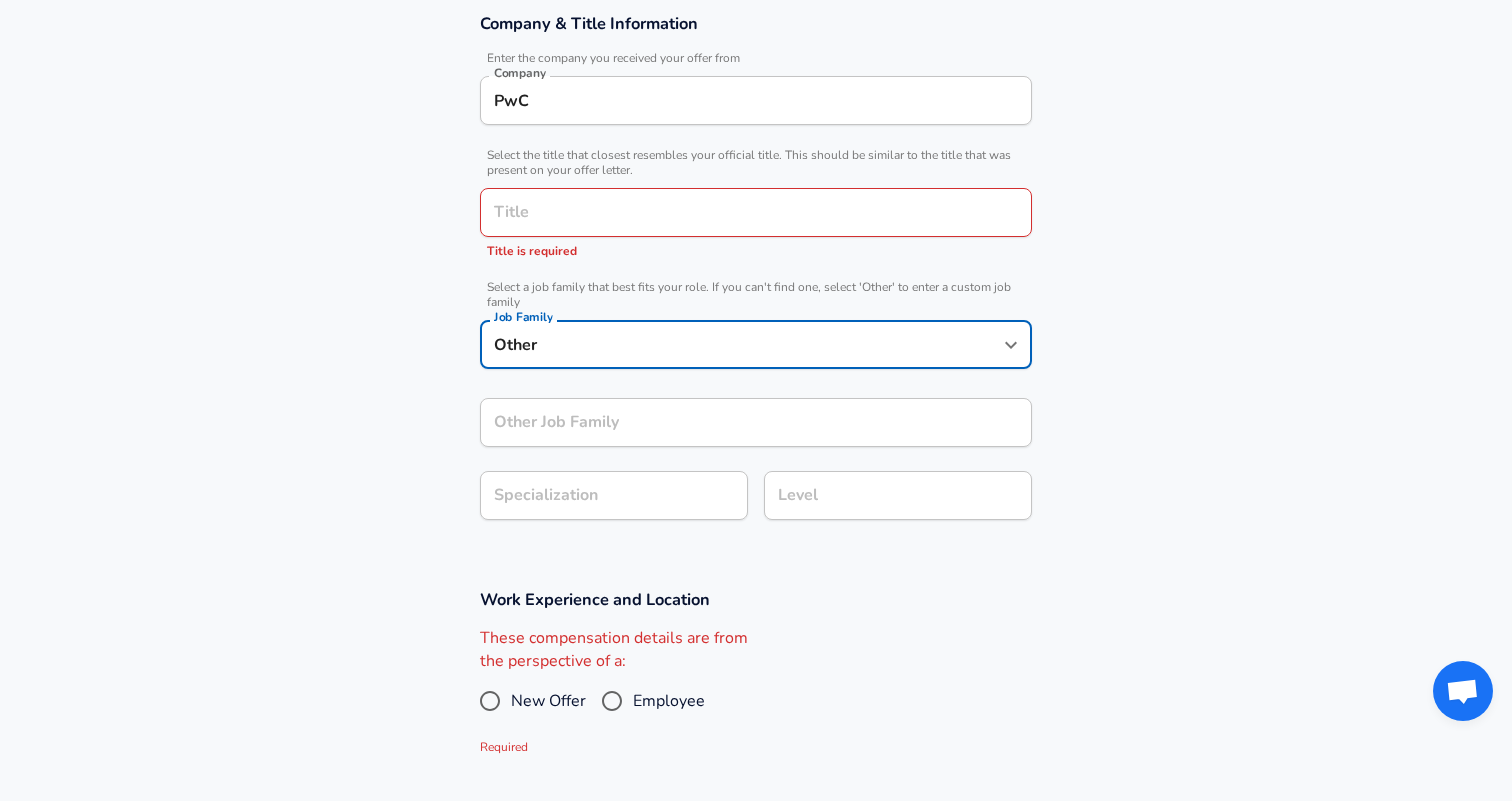 click on "Other Job Family" at bounding box center (756, 422) 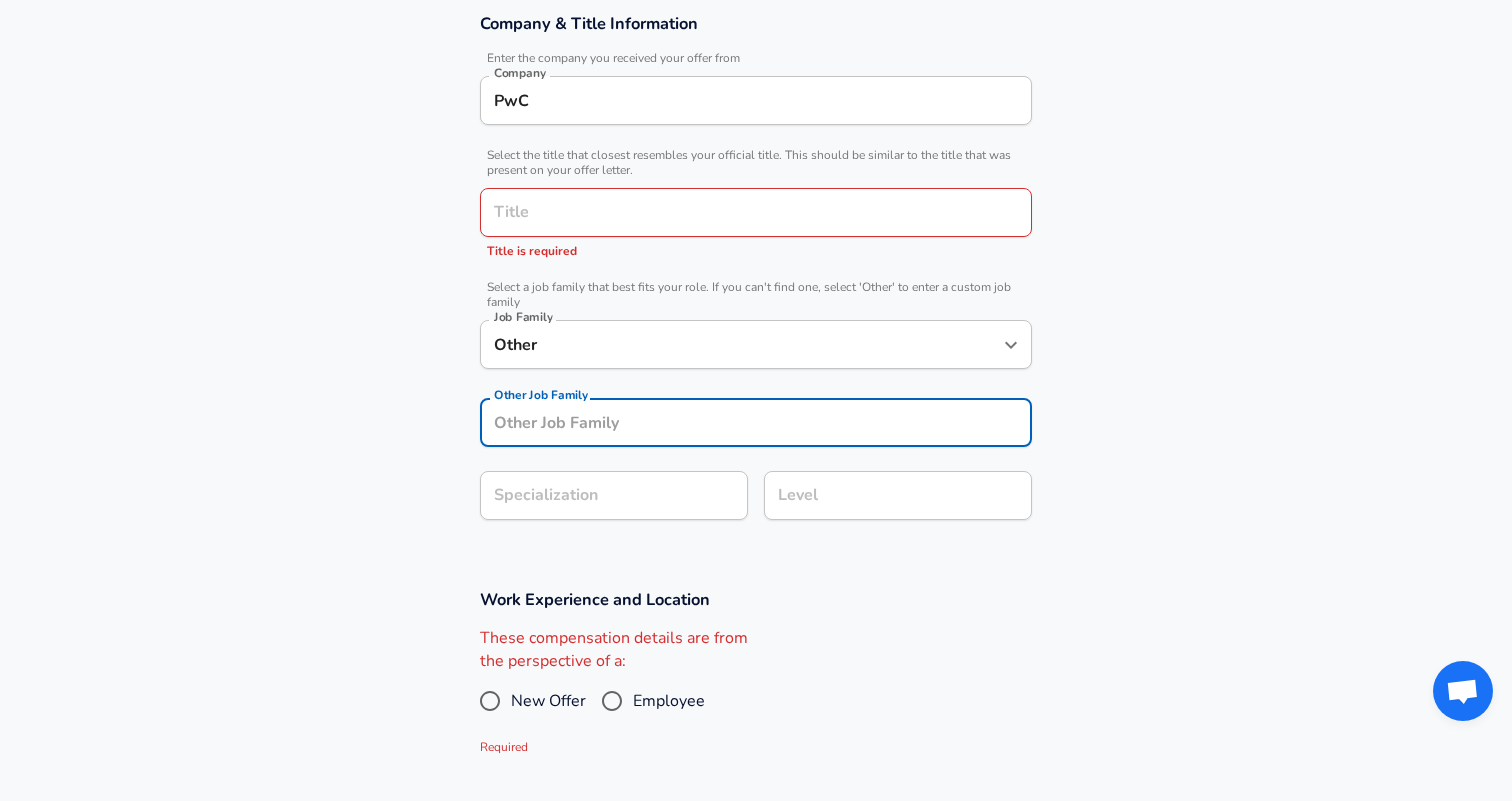 click on "Title" at bounding box center (756, 212) 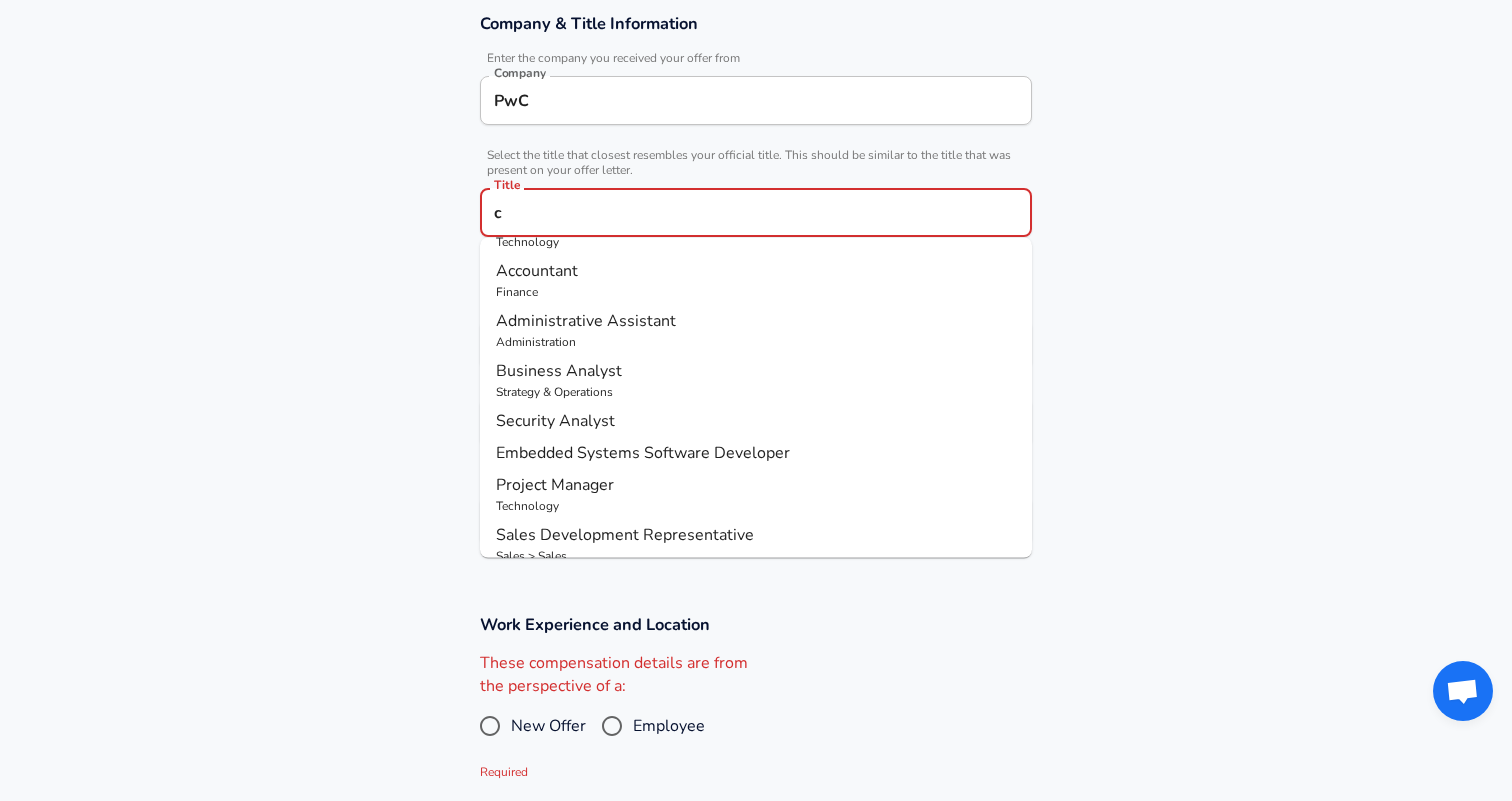 scroll, scrollTop: 0, scrollLeft: 0, axis: both 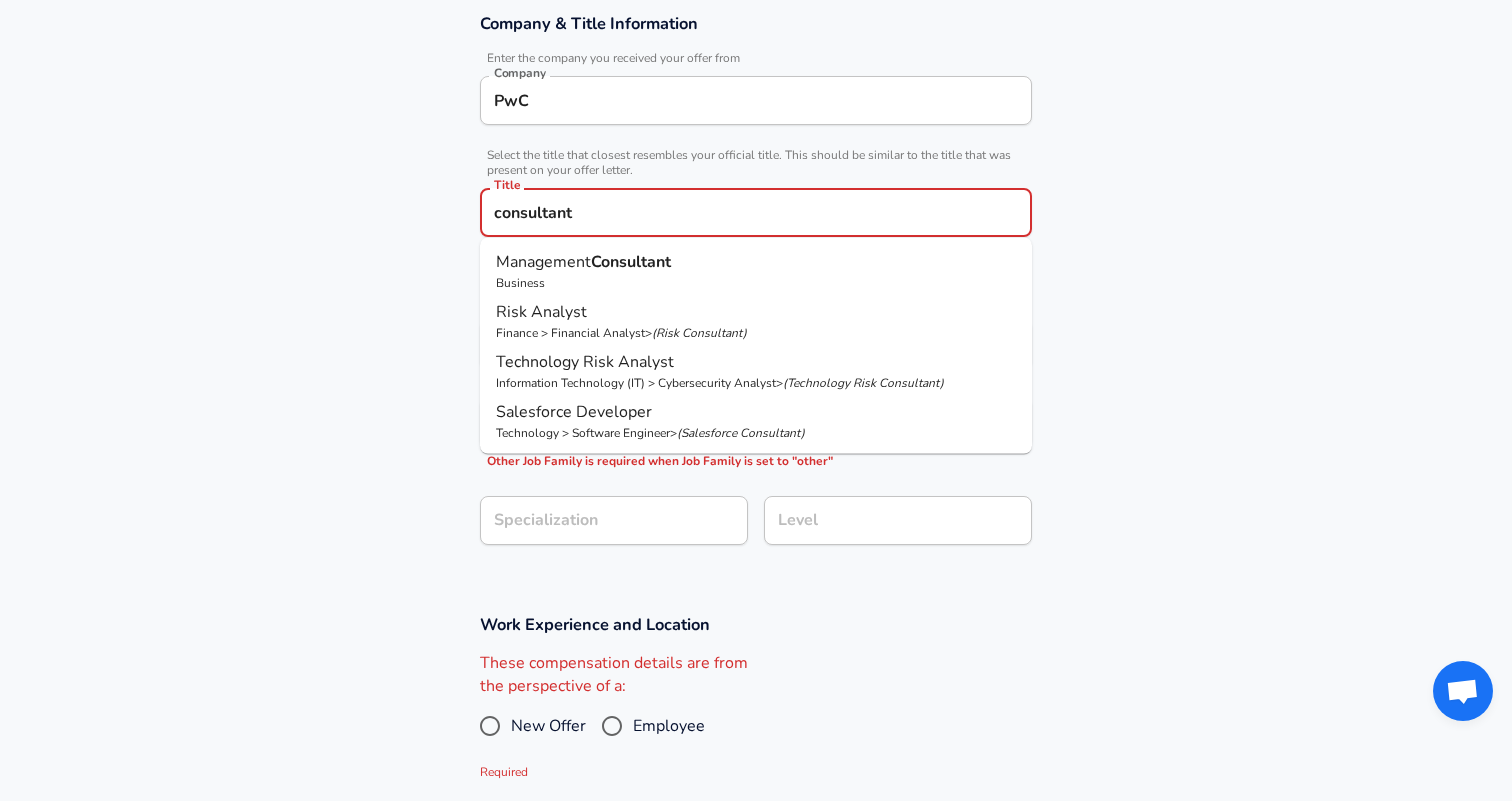 click on "( Risk Consultant )" at bounding box center [699, 333] 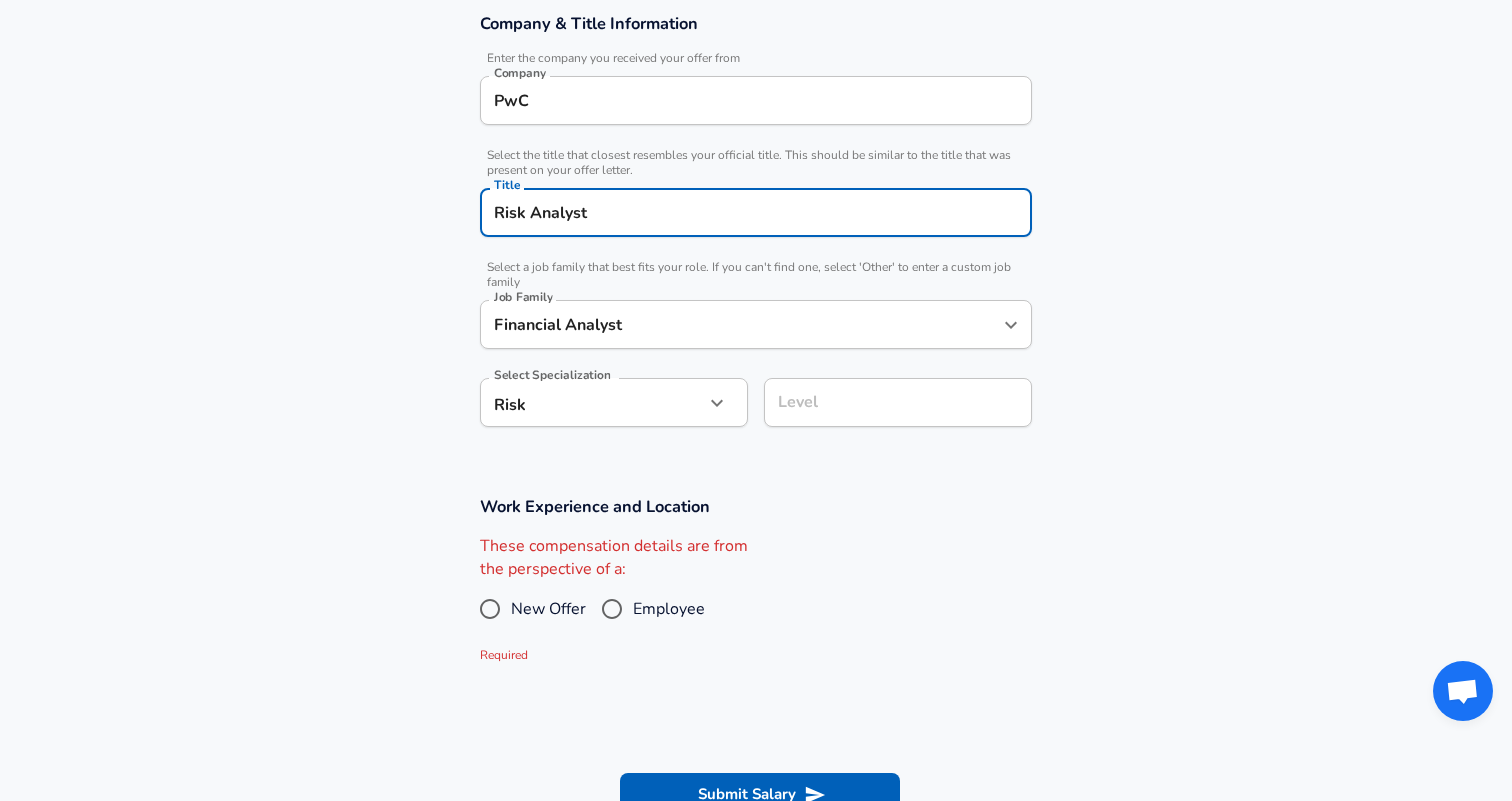 type on "Risk Analyst" 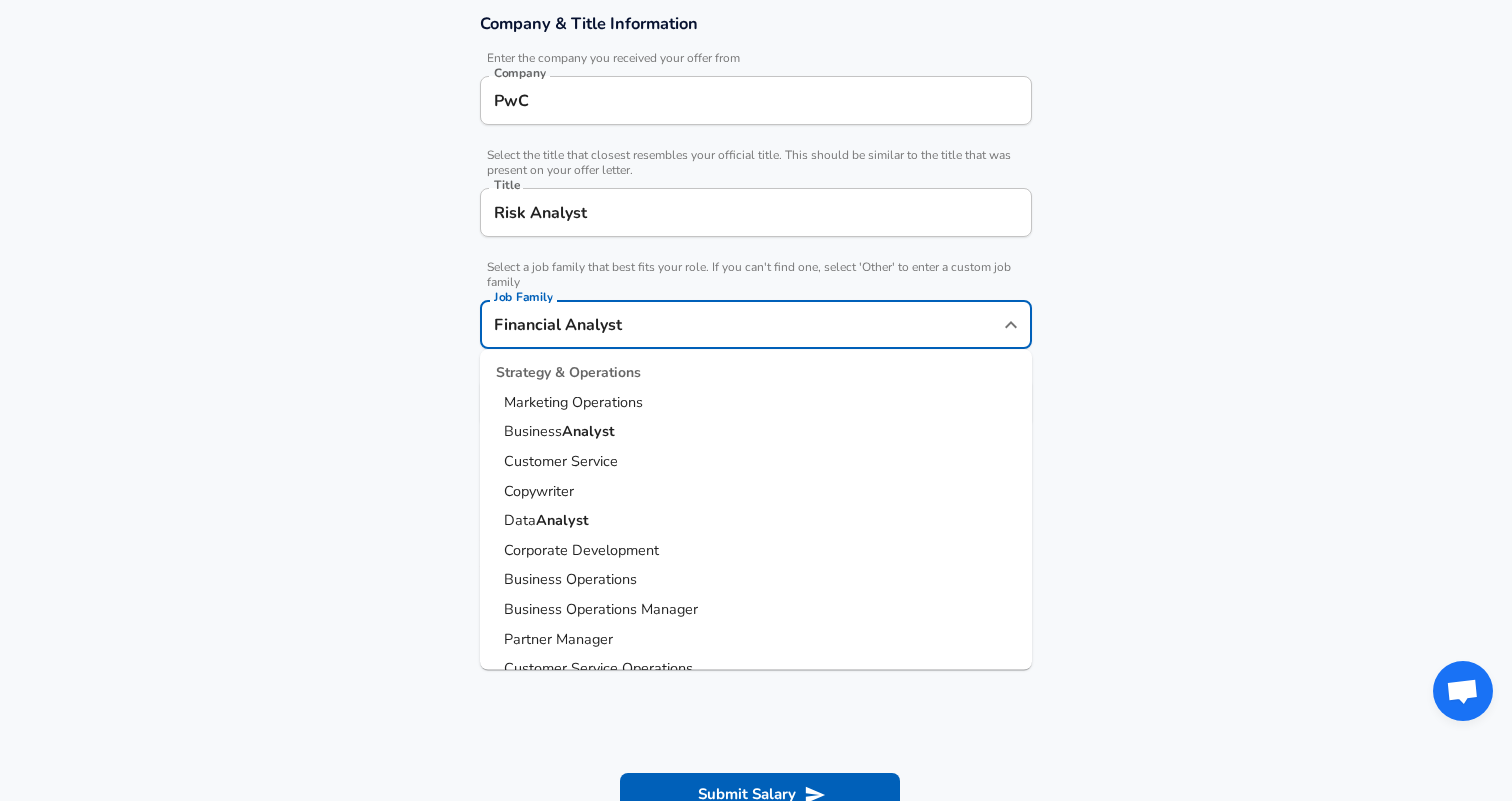 scroll, scrollTop: 2672, scrollLeft: 0, axis: vertical 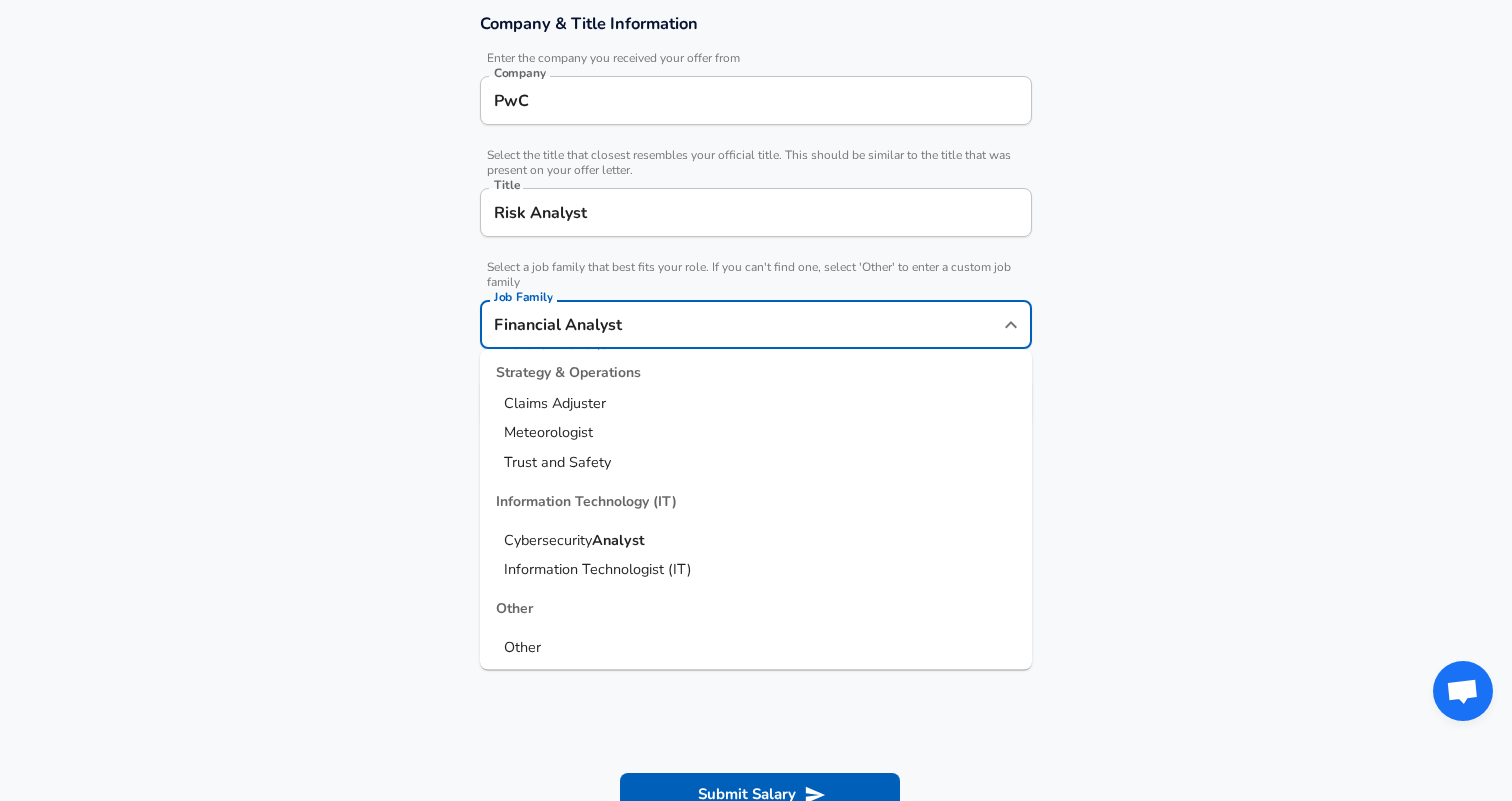 click on "Analyst" at bounding box center (618, 540) 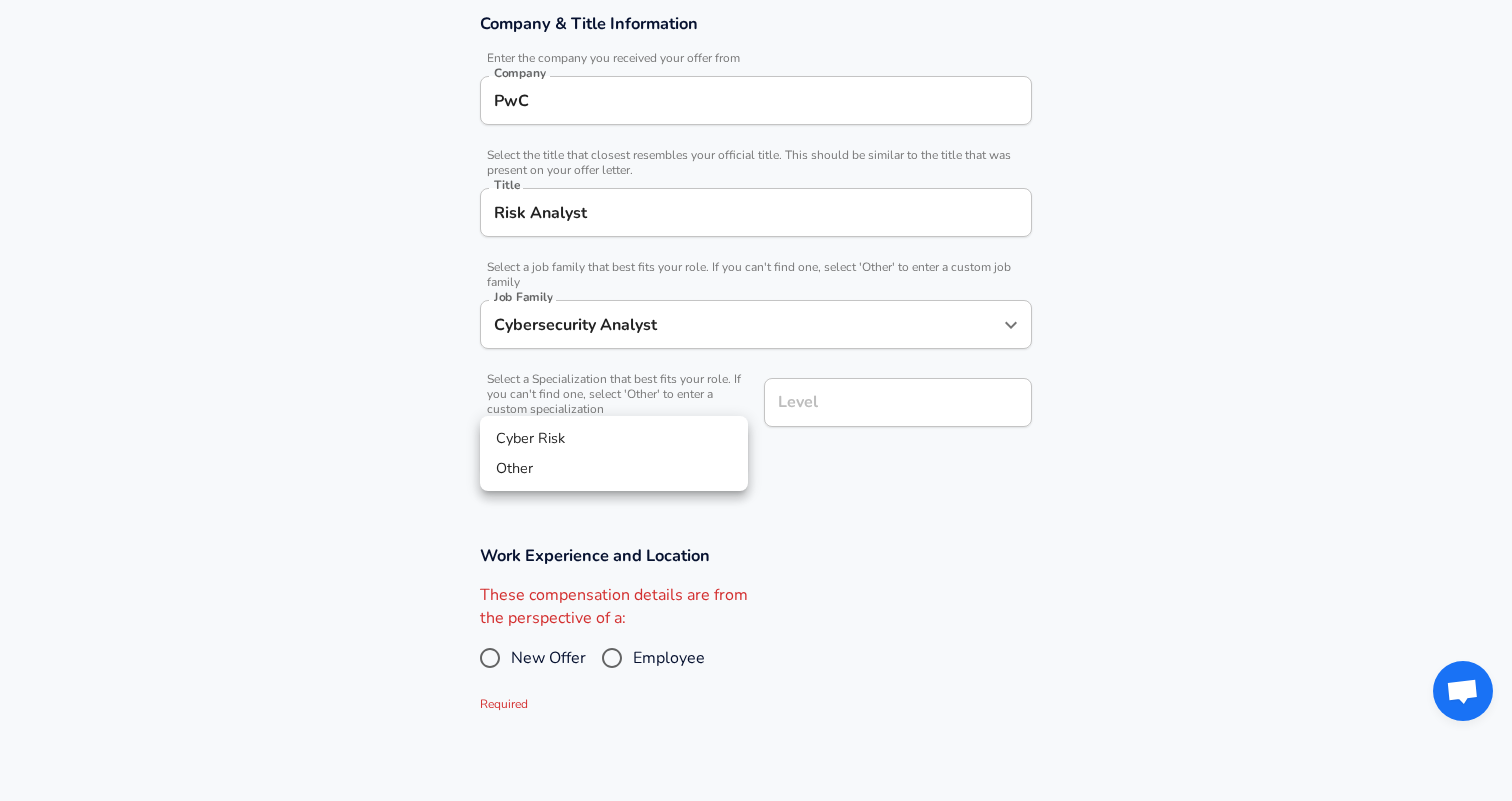 scroll, scrollTop: 427, scrollLeft: 0, axis: vertical 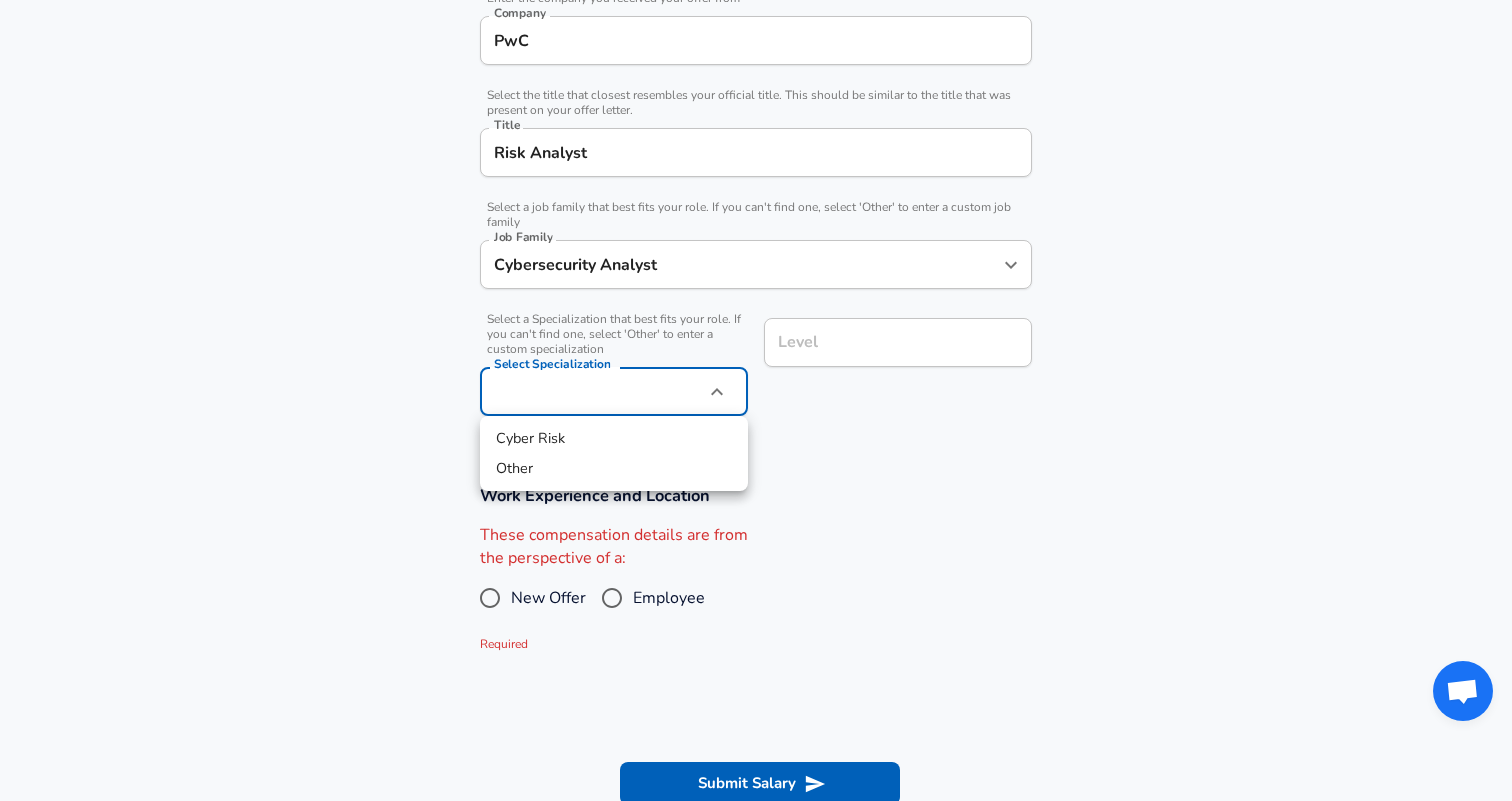 click on "Restart Add Your Salary Upload your offer letter to verify your submission Enhance Privacy and Anonymity No Automatically hides specific fields until there are enough submissions to safely display the full details. More Details Based on your submission and the data points that we have already collected, we will automatically hide and anonymize specific fields if there aren't enough data points to remain sufficiently anonymous. Company & Title Information Enter the company you received your offer from Company PwC Company Select the title that closest resembles your official title. This should be similar to the title that was present on your offer letter. Title Risk Analyst Title Select a job family that best fits your role. If you can't find one, select 'Other' to enter a custom job family Job Family Cybersecurity Analyst Job Family Select a Specialization that best fits your role. If you can't find one, select 'Other' to enter a custom specialization Select Specialization ​ Risk Level Level" at bounding box center [756, -27] 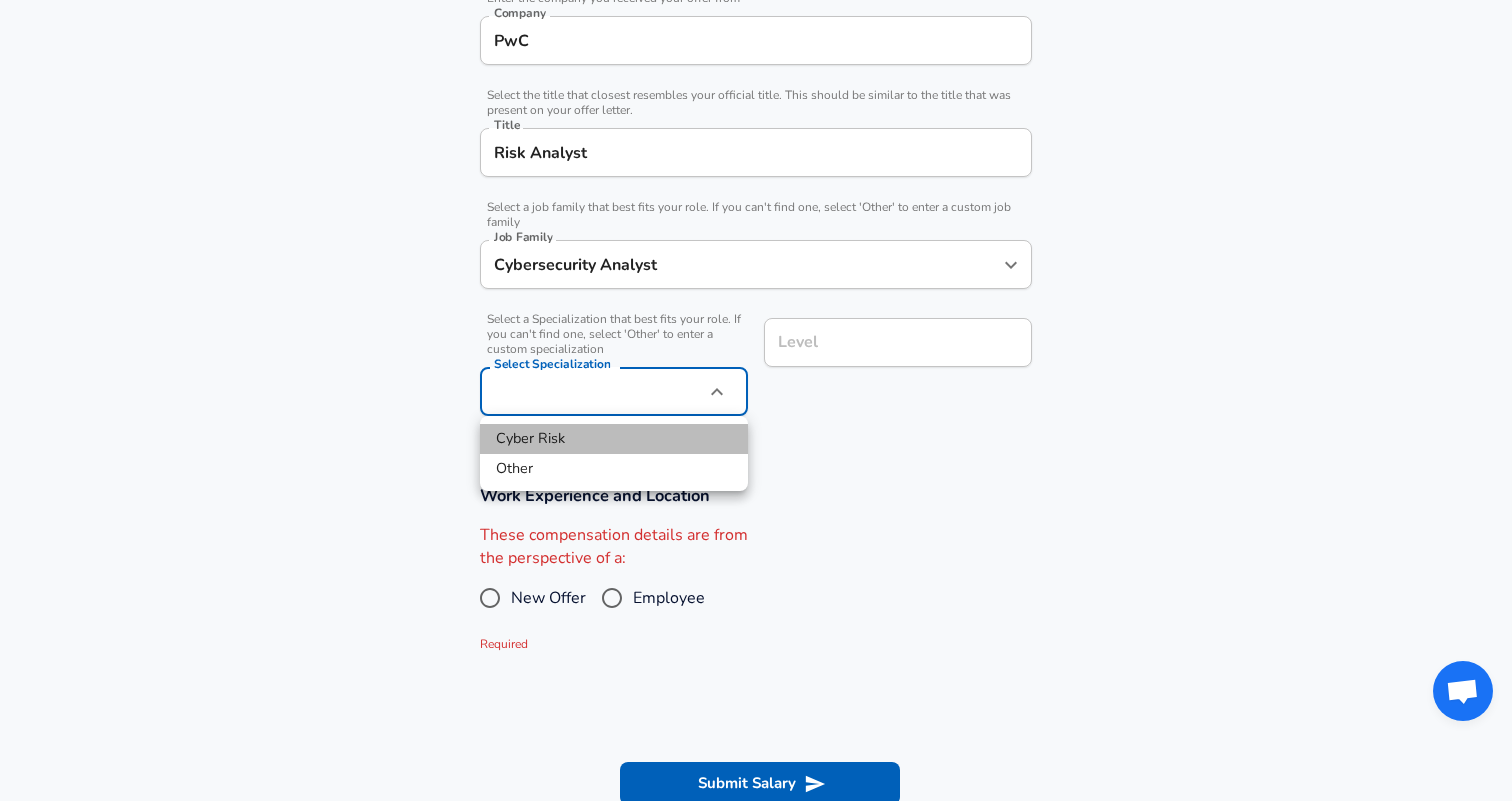 click on "Cyber Risk" at bounding box center (614, 439) 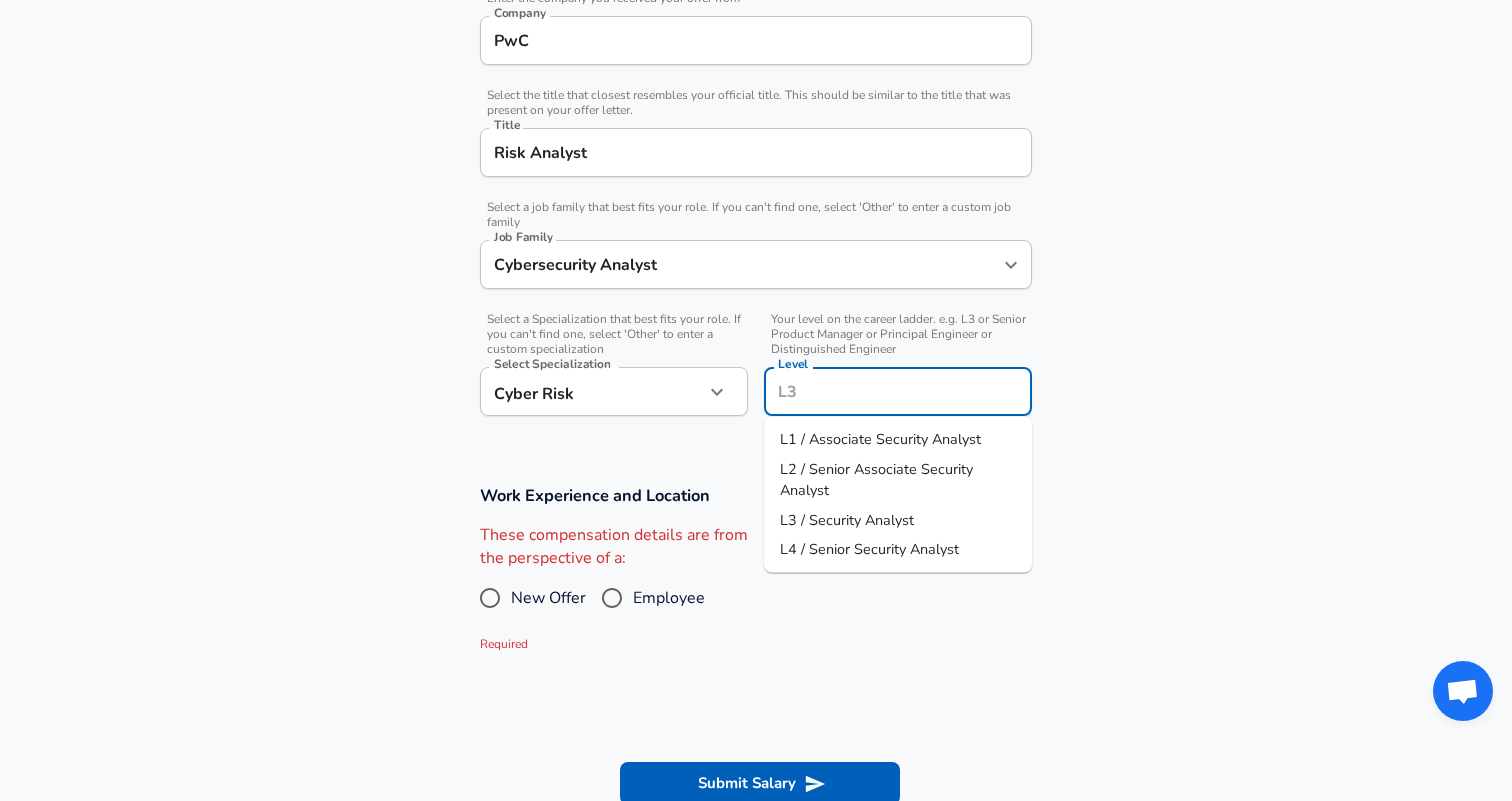 scroll, scrollTop: 467, scrollLeft: 0, axis: vertical 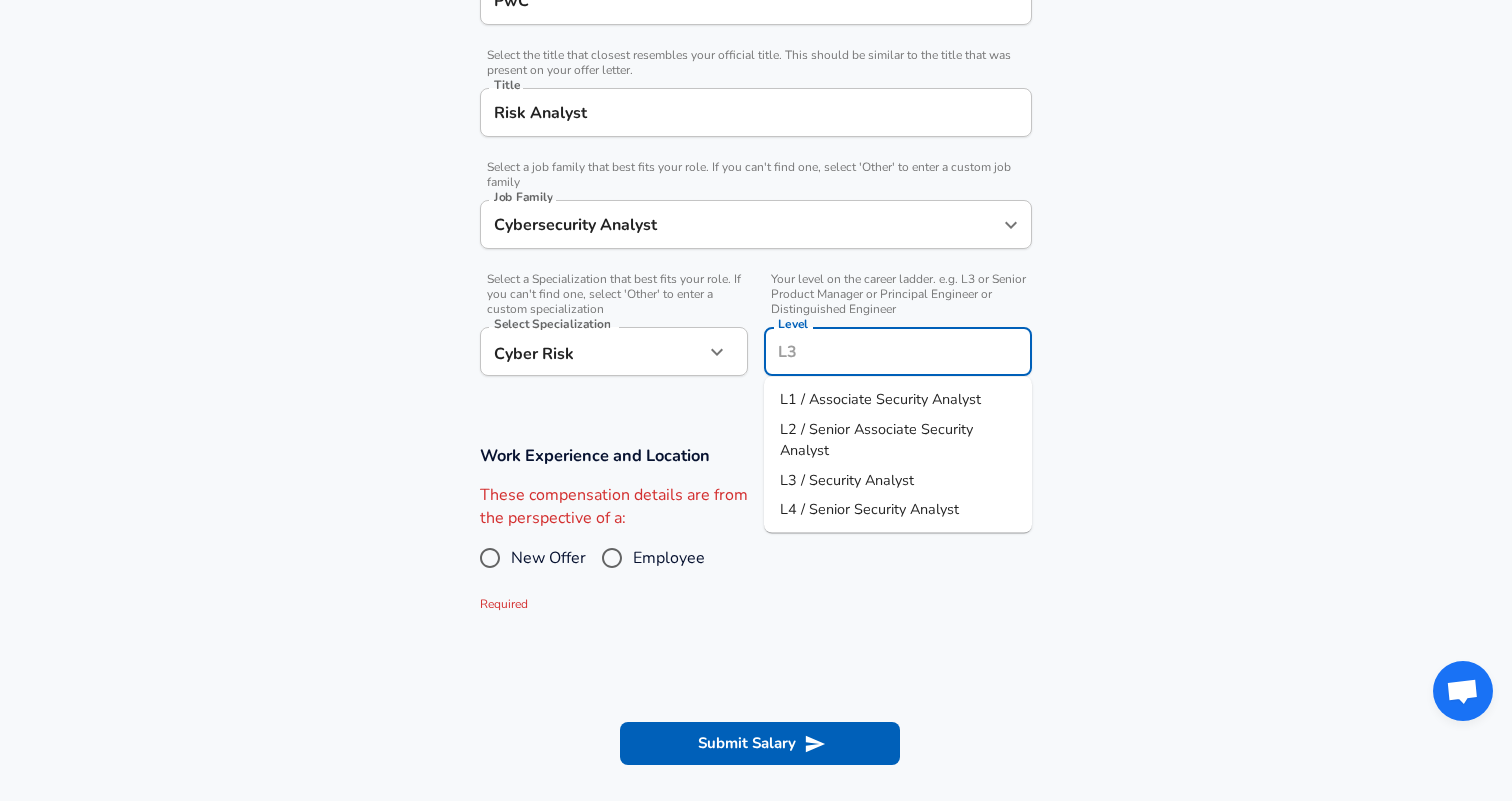 click on "Level" at bounding box center (898, 351) 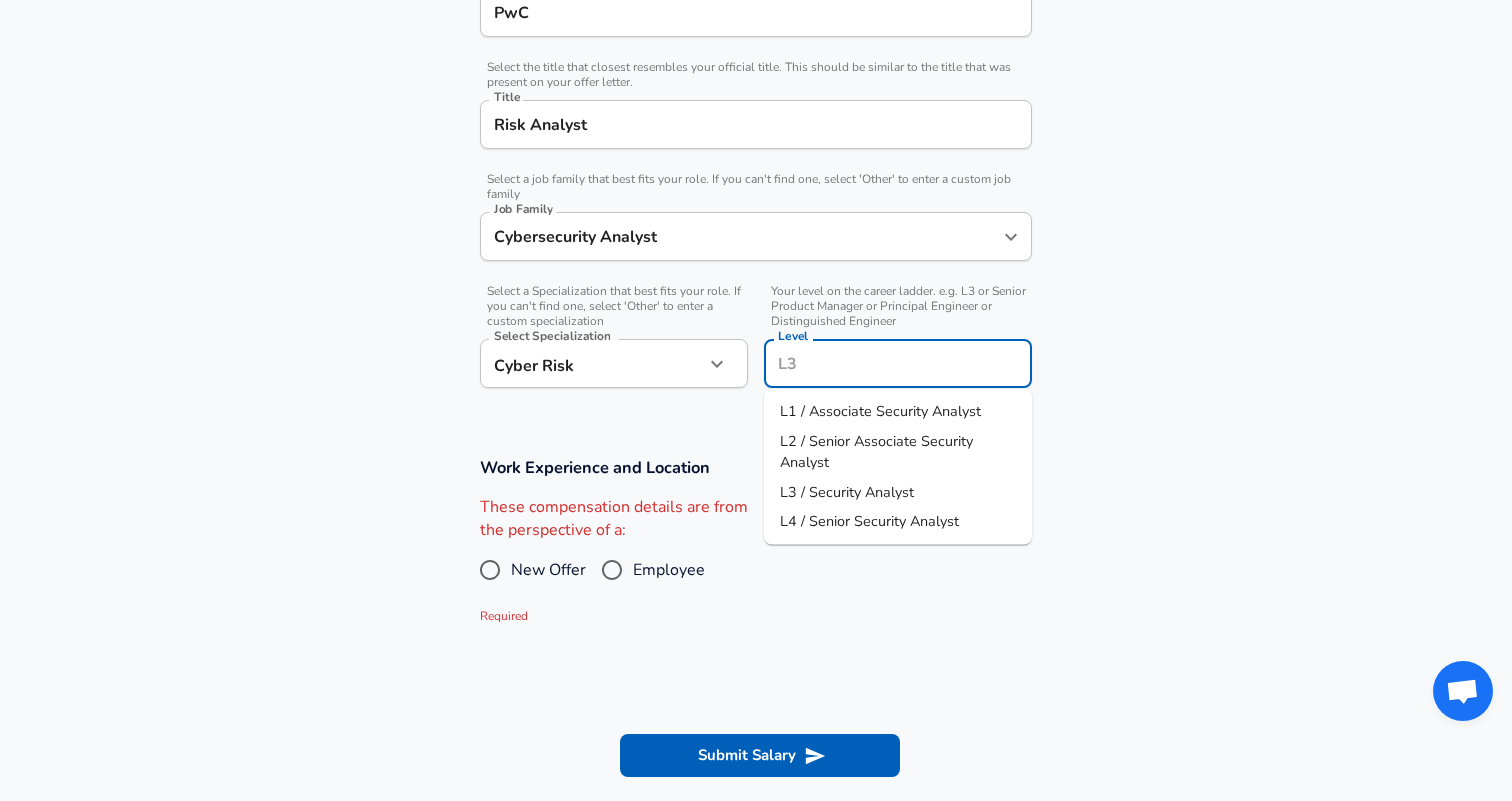 scroll, scrollTop: 450, scrollLeft: 0, axis: vertical 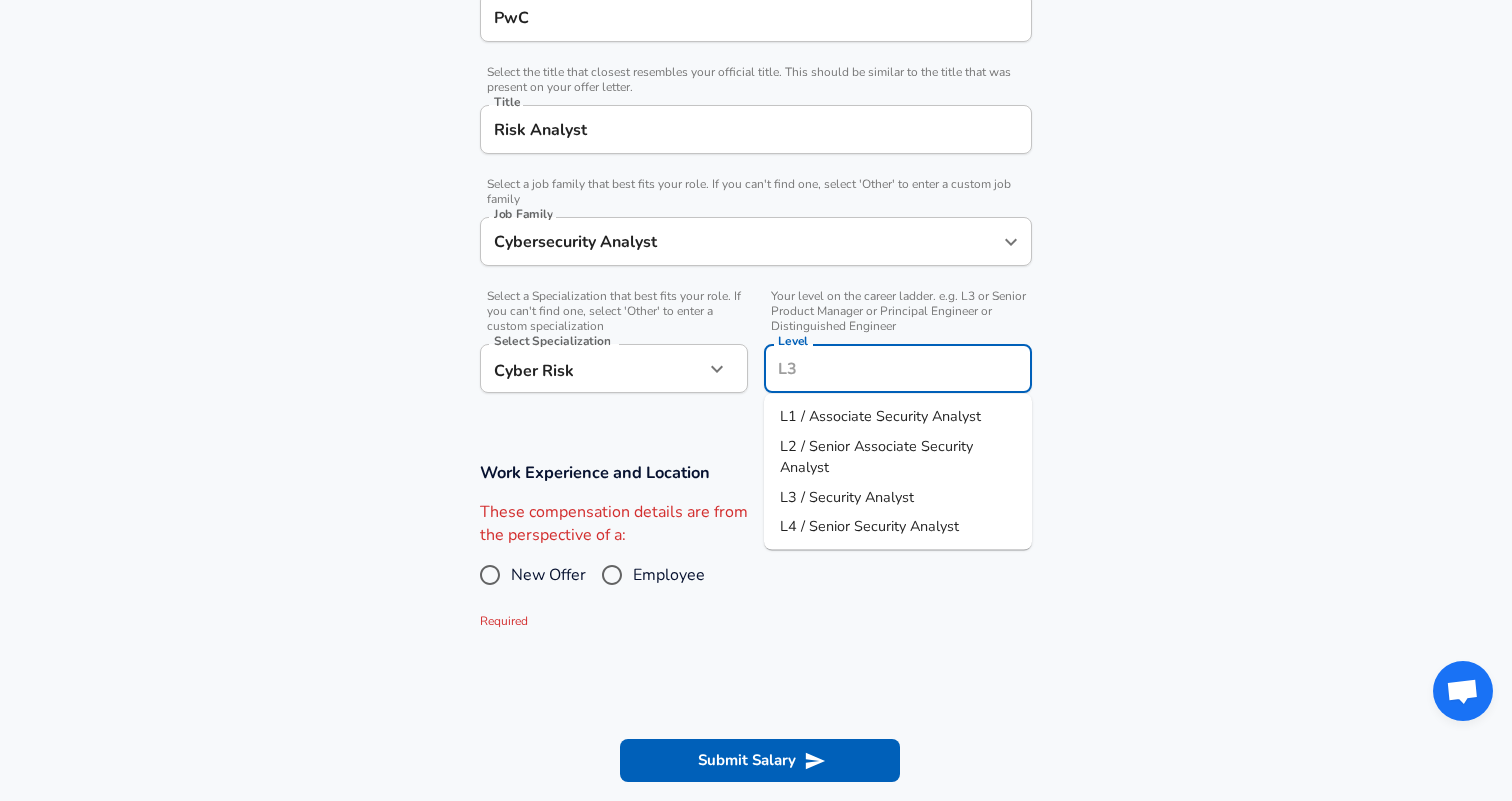 click on "L1 / Associate Security Analyst" at bounding box center (898, 417) 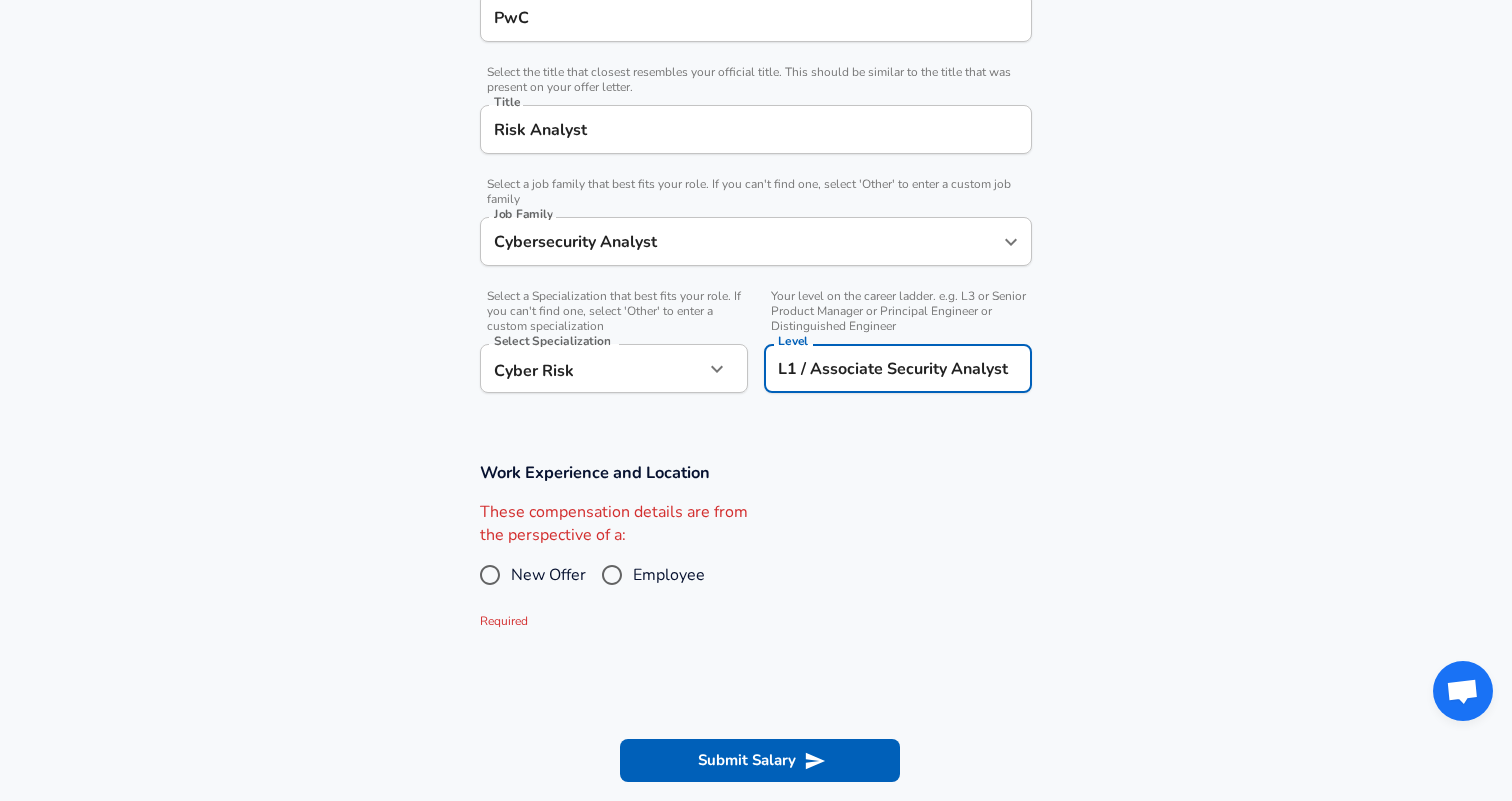 click on "Work Experience and Location These compensation details are from the perspective of a: New Offer Employee Required" at bounding box center (756, 550) 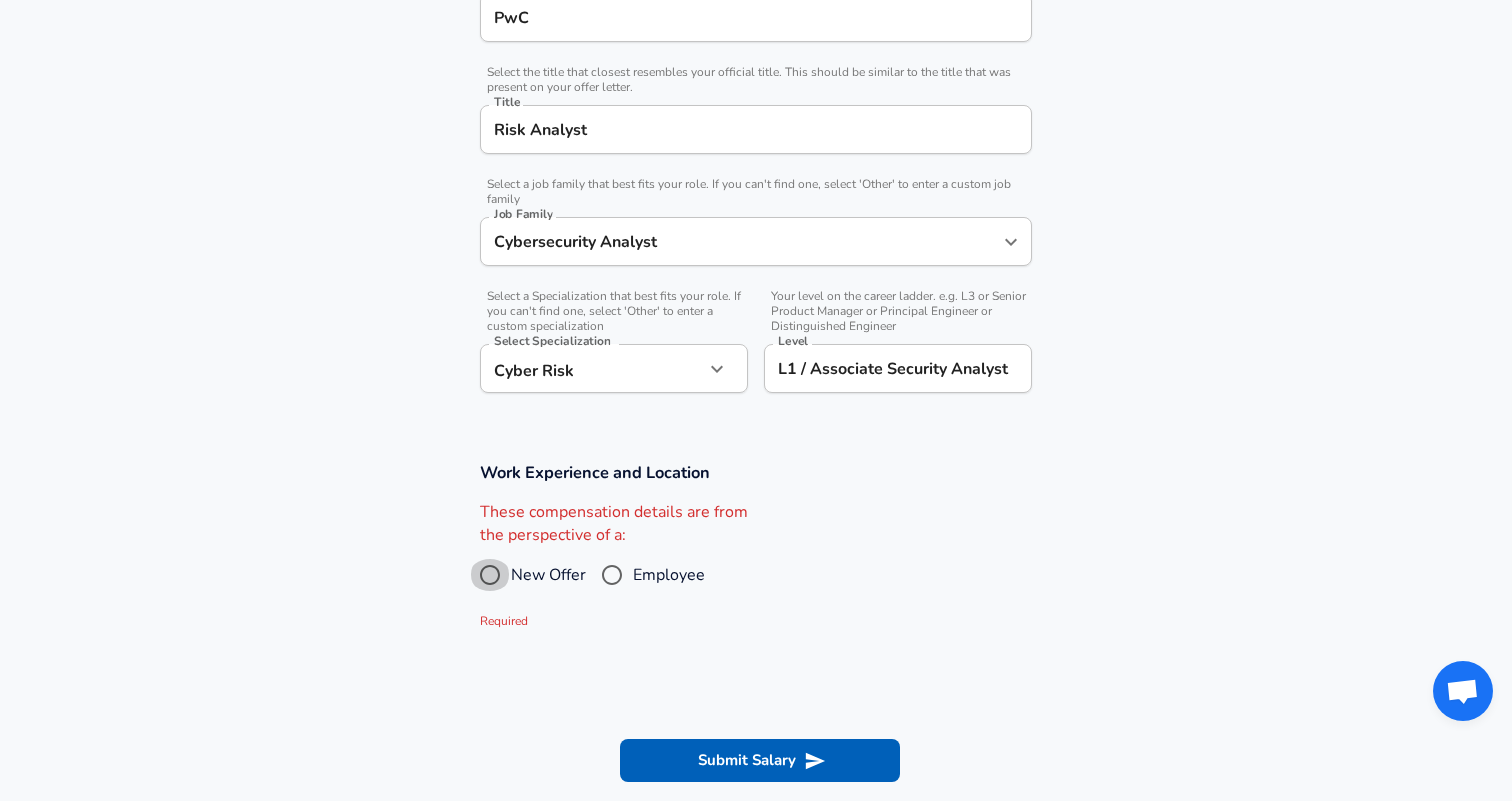 click on "New Offer" at bounding box center (490, 575) 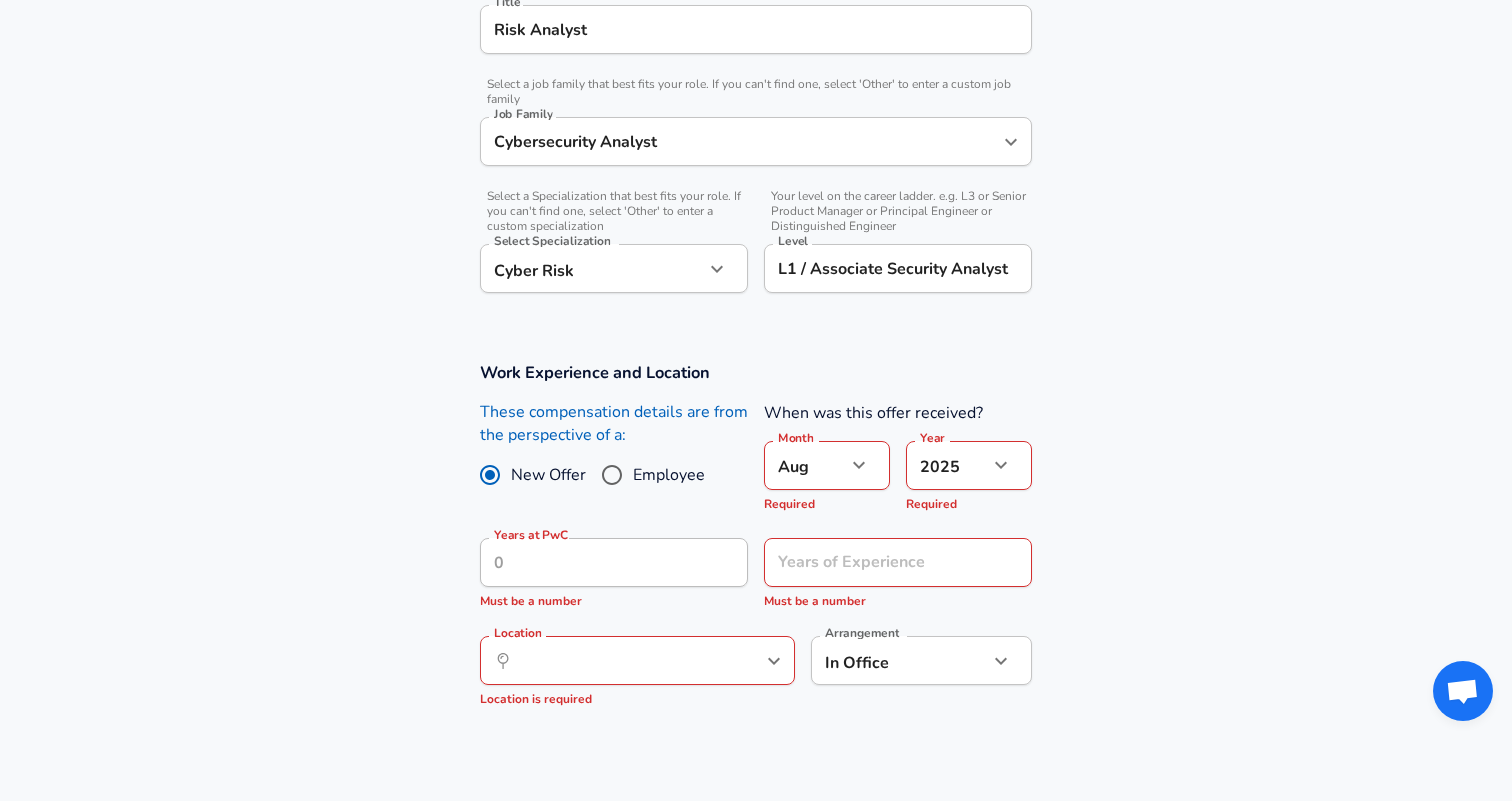 scroll, scrollTop: 552, scrollLeft: 0, axis: vertical 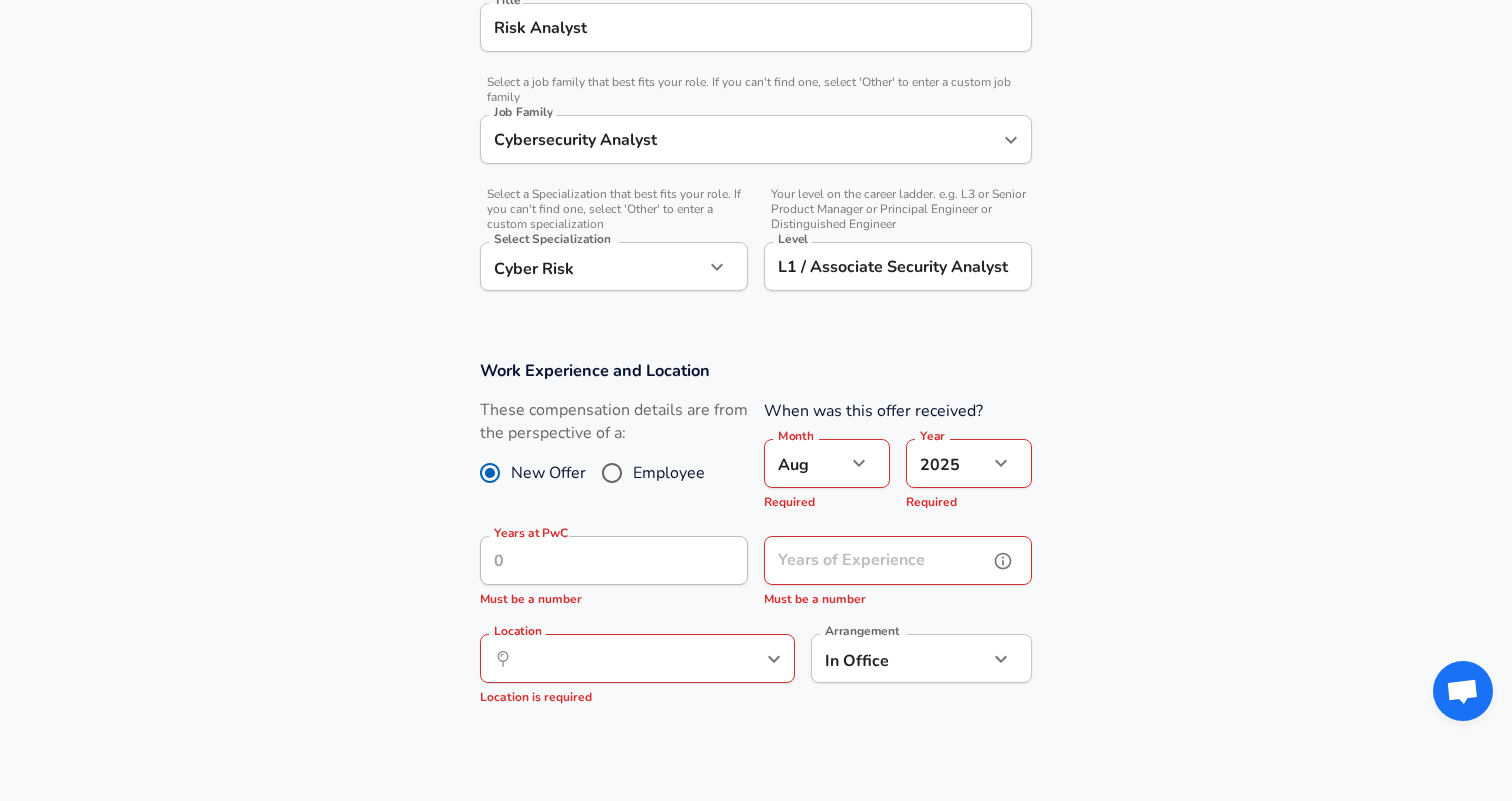 click on "Years of Experience" at bounding box center (876, 560) 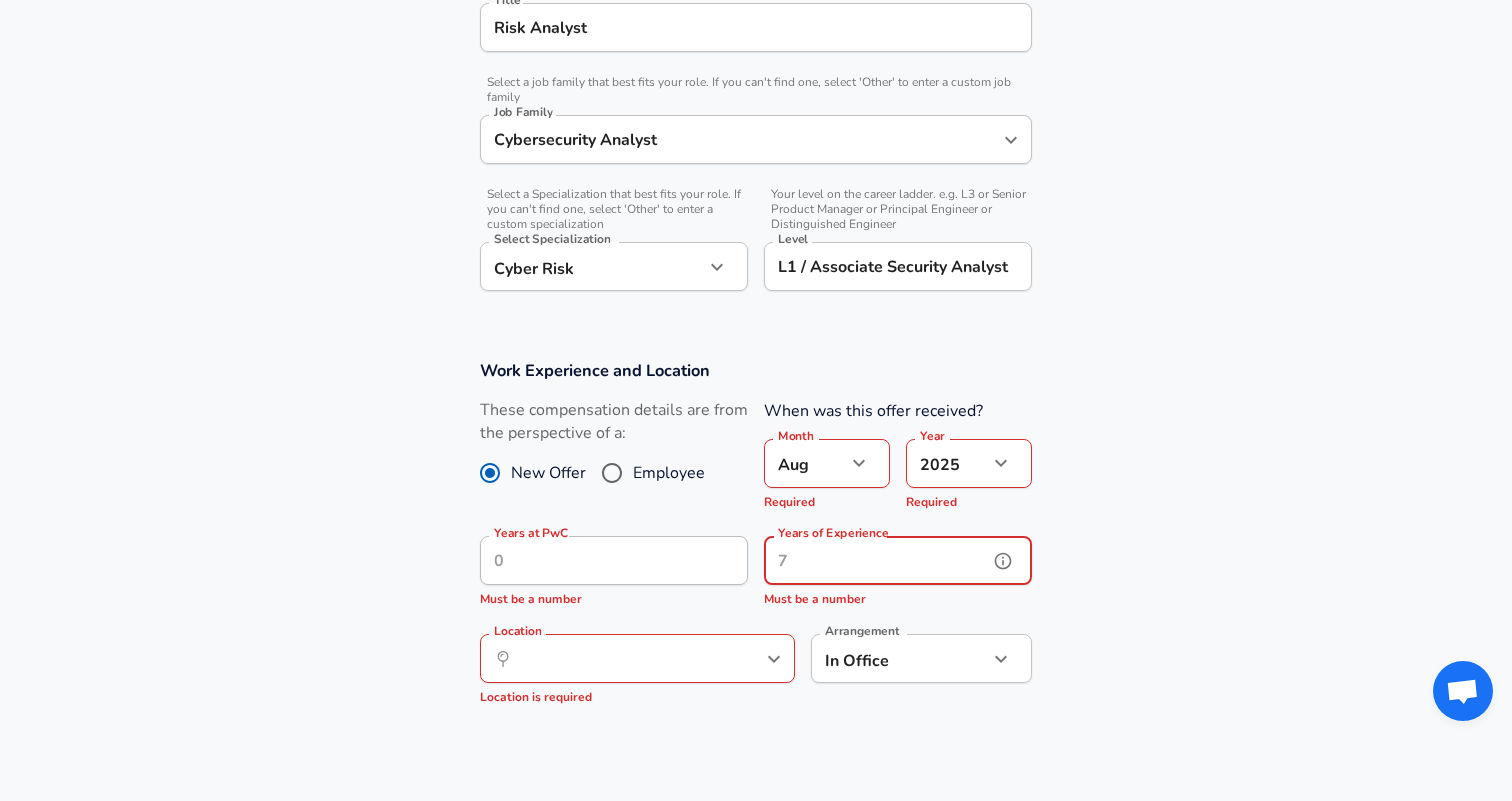 type on "1" 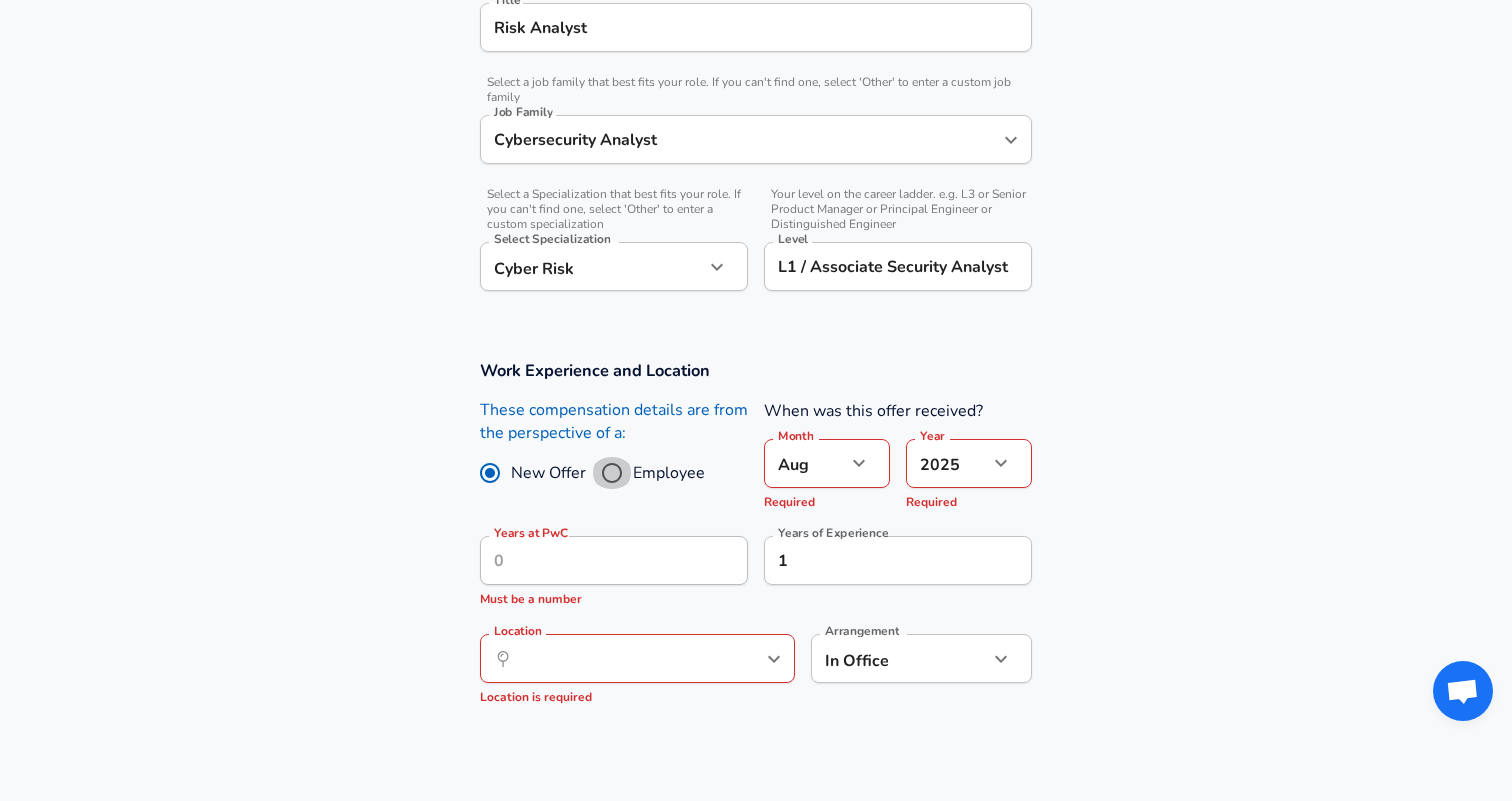 click on "Employee" at bounding box center (612, 473) 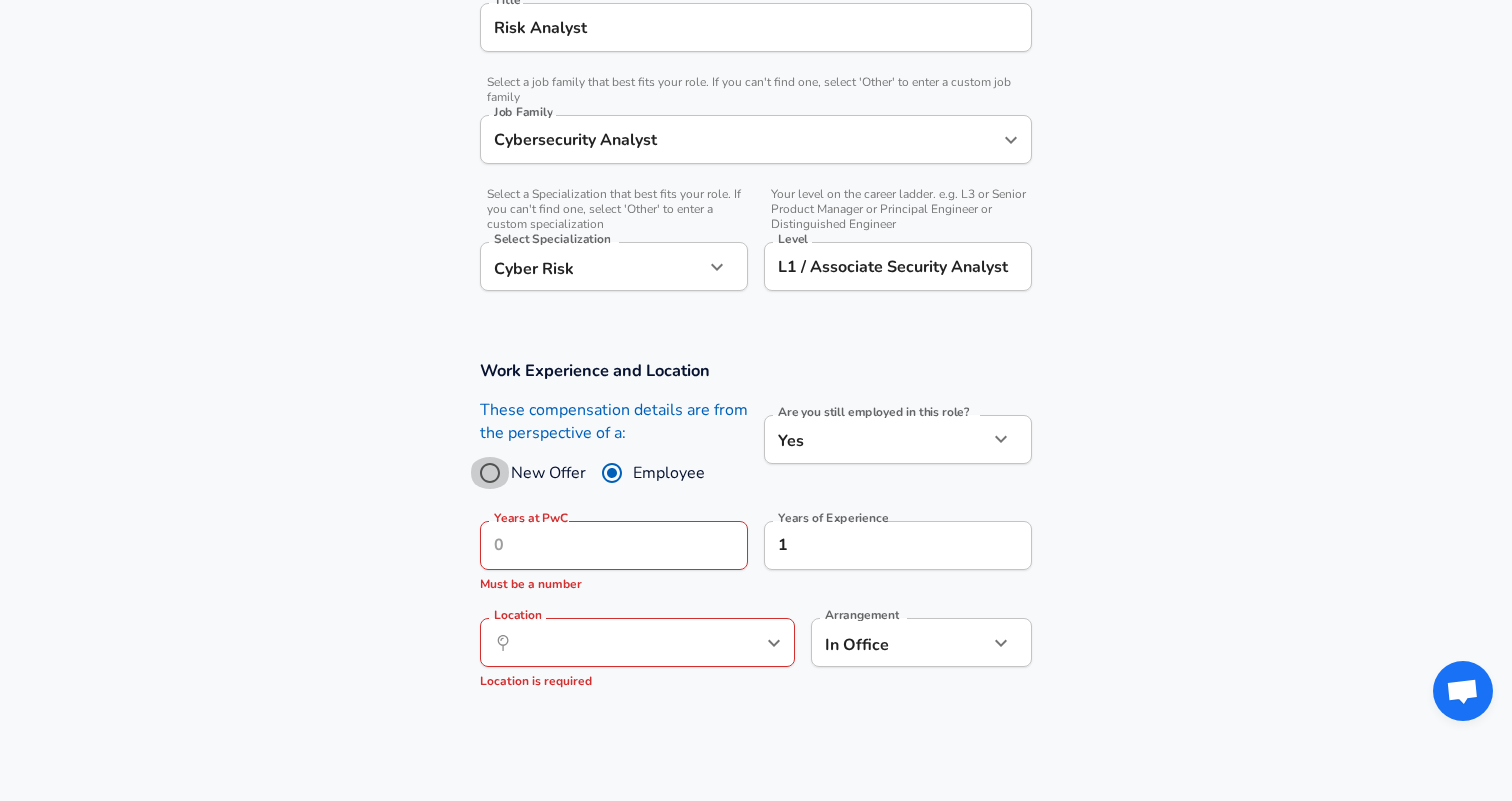 click on "New Offer" at bounding box center [490, 473] 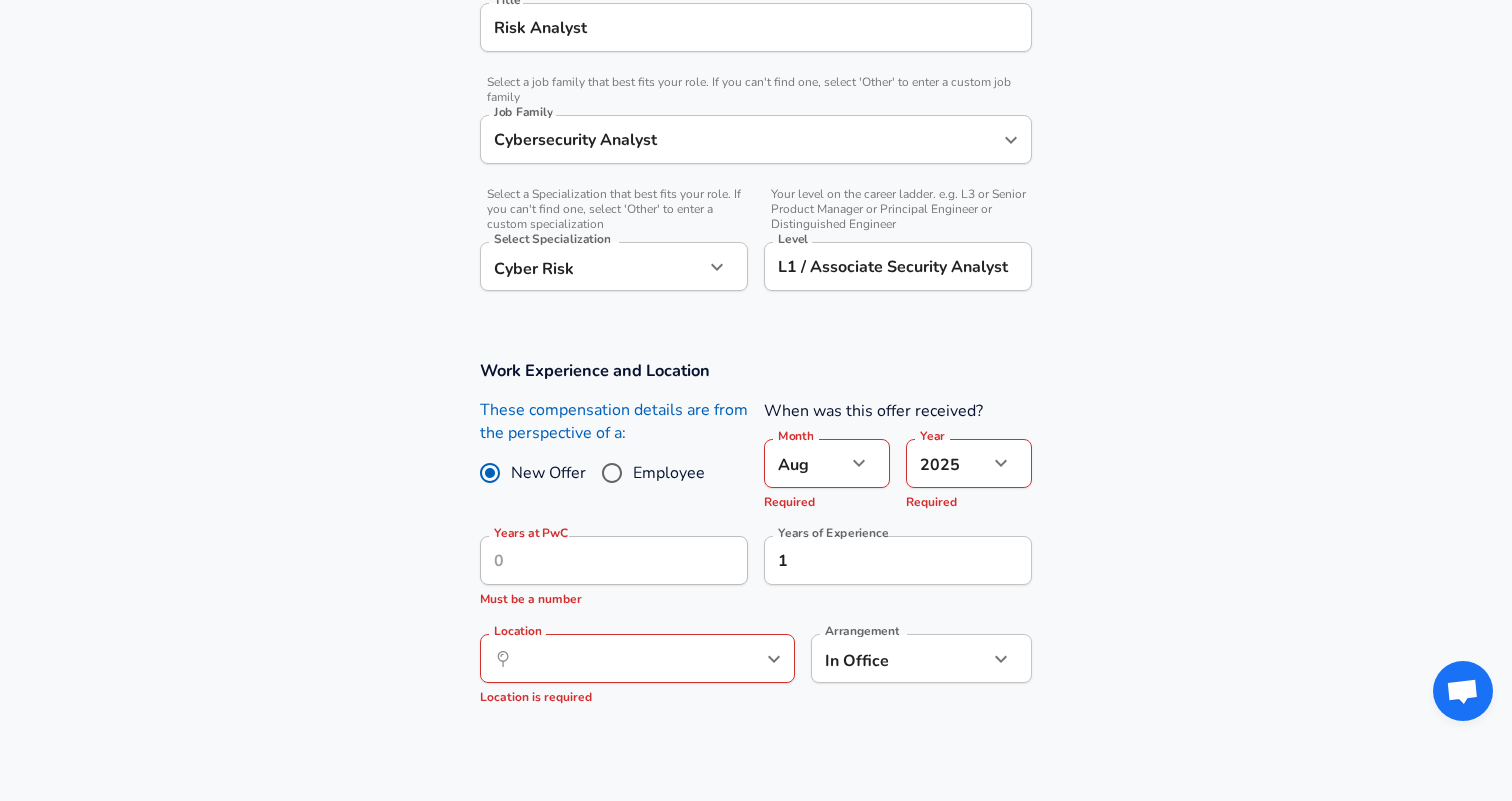 click 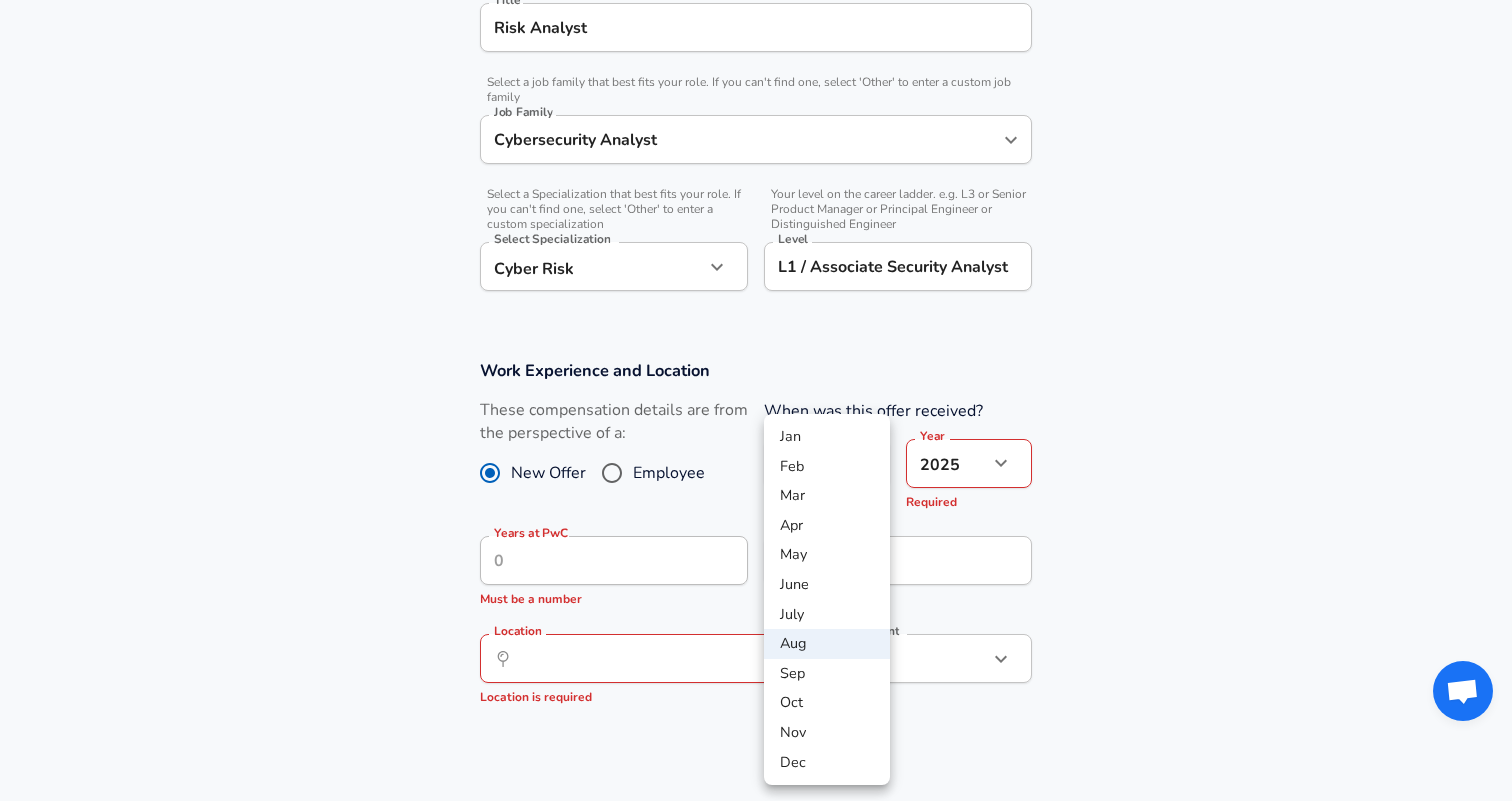 click on "Sep" at bounding box center [827, 674] 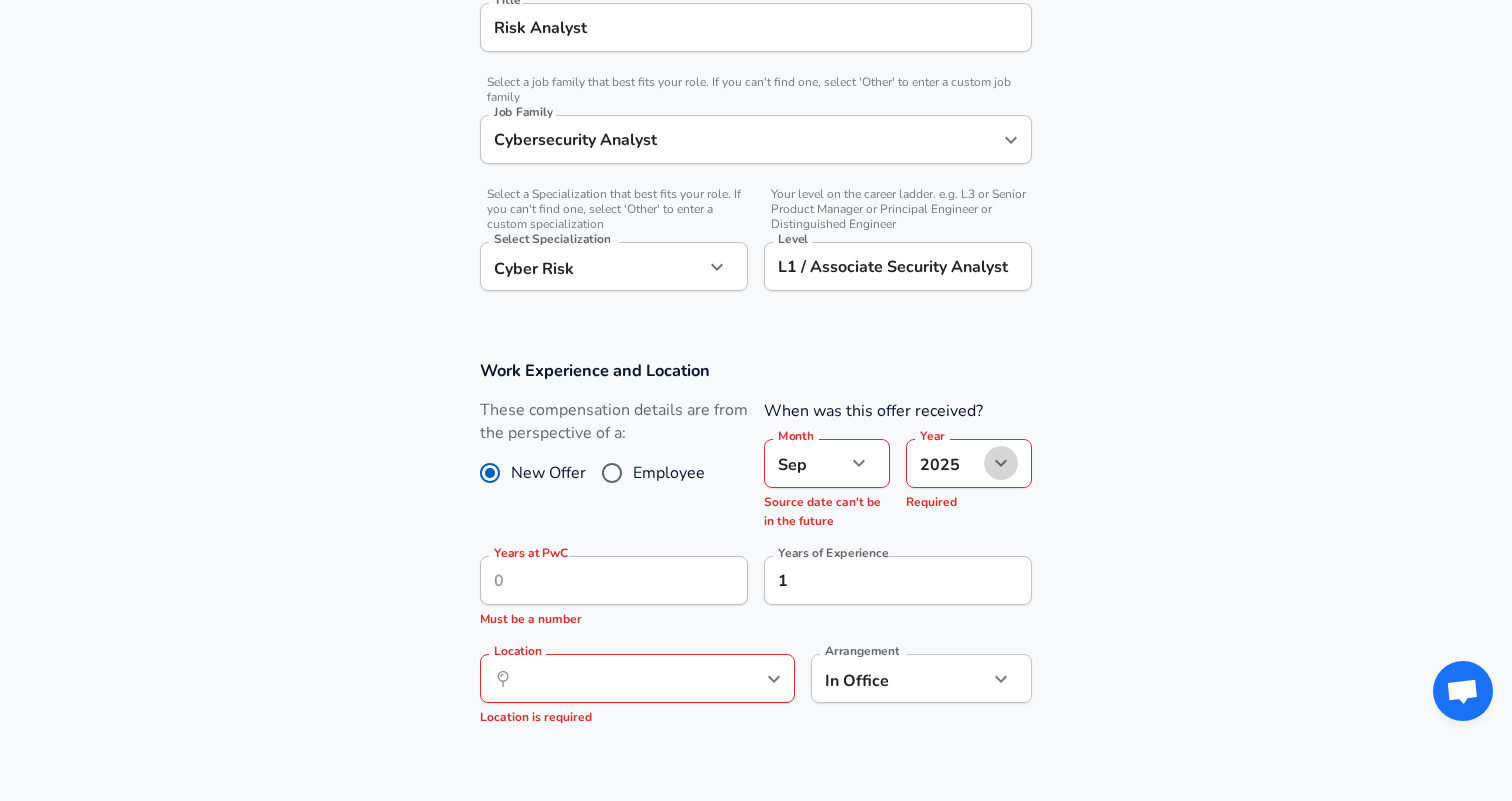 click 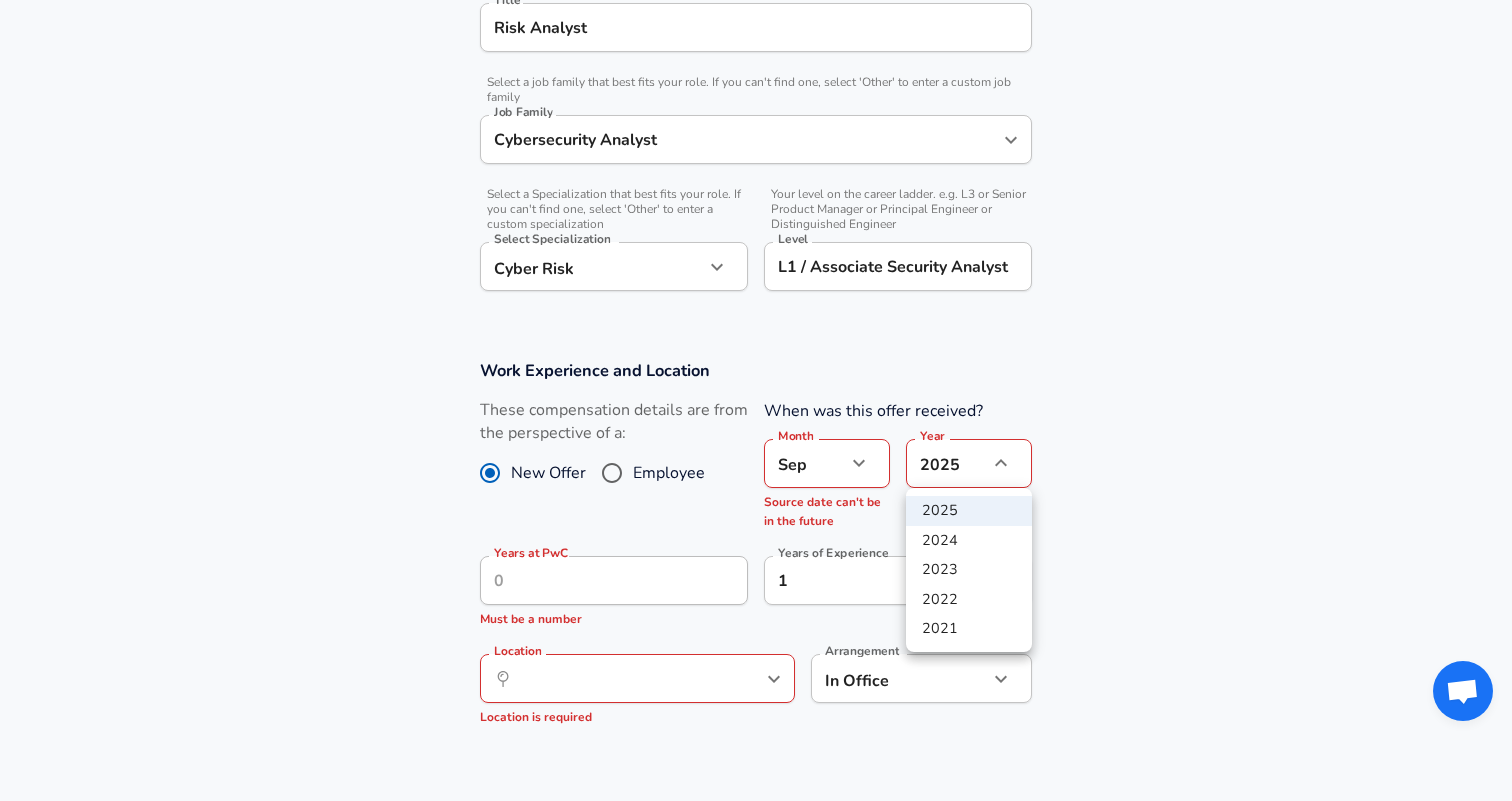 click on "2024" at bounding box center (969, 541) 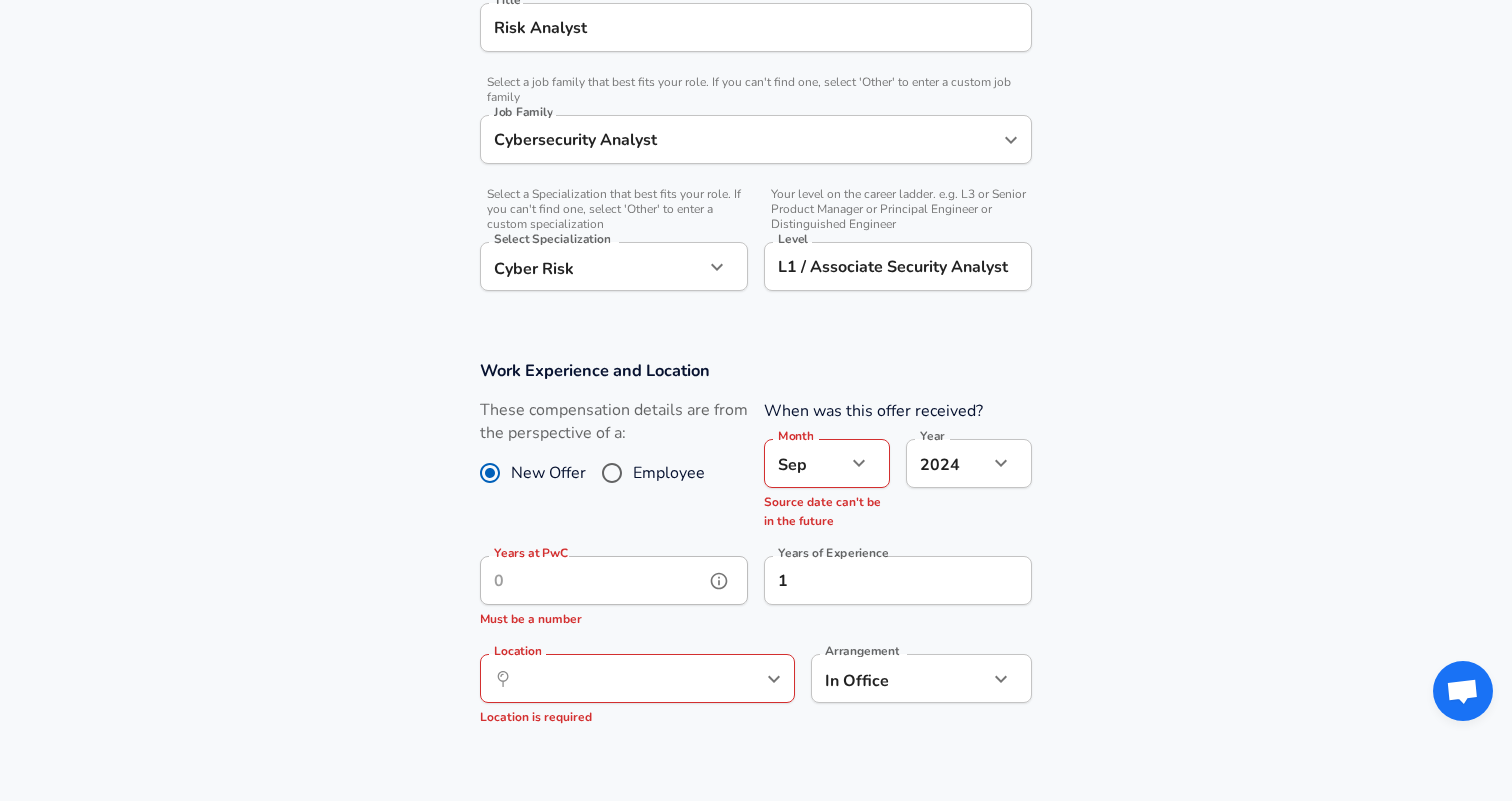 click 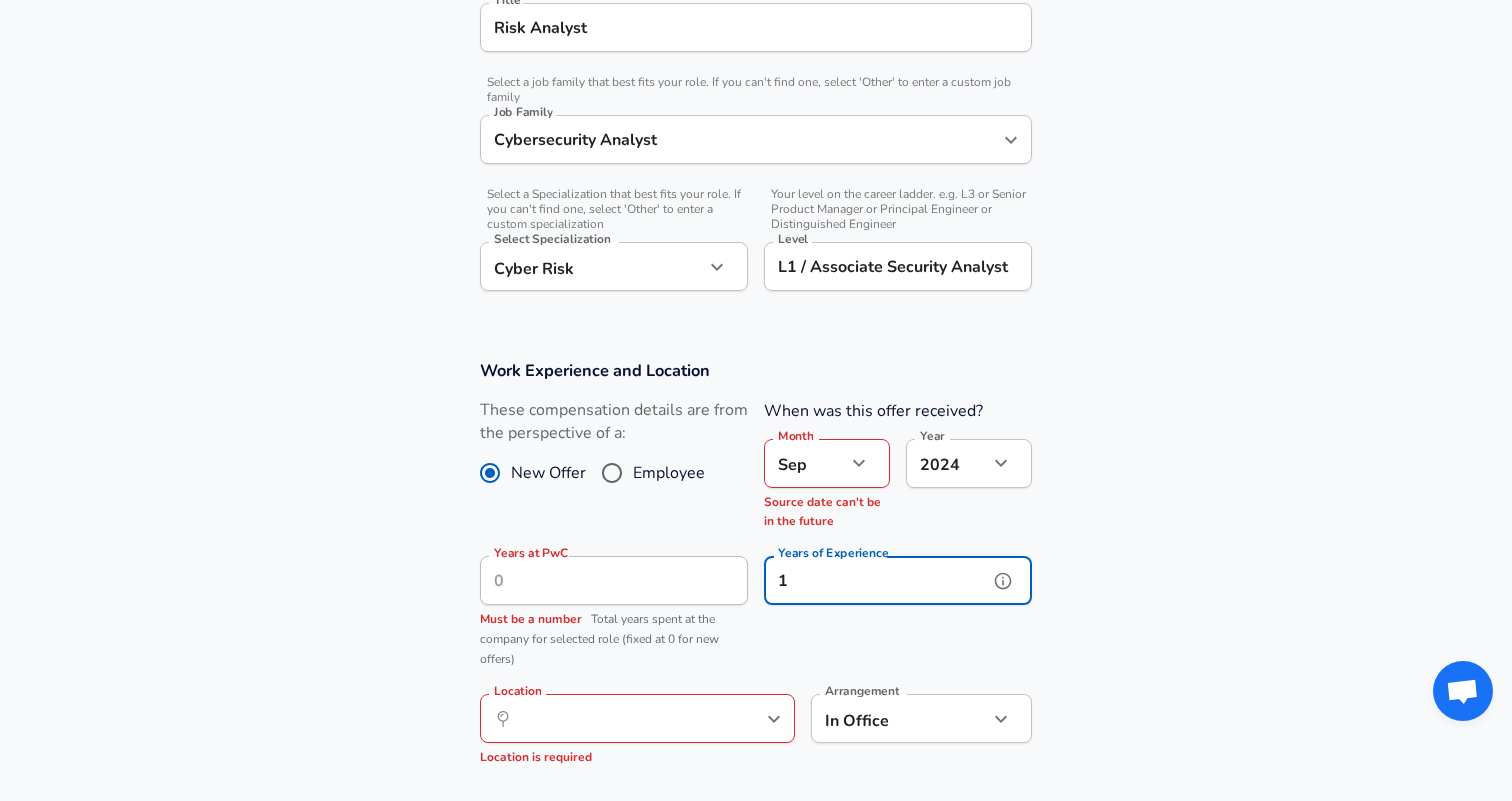 click on "1" at bounding box center (876, 580) 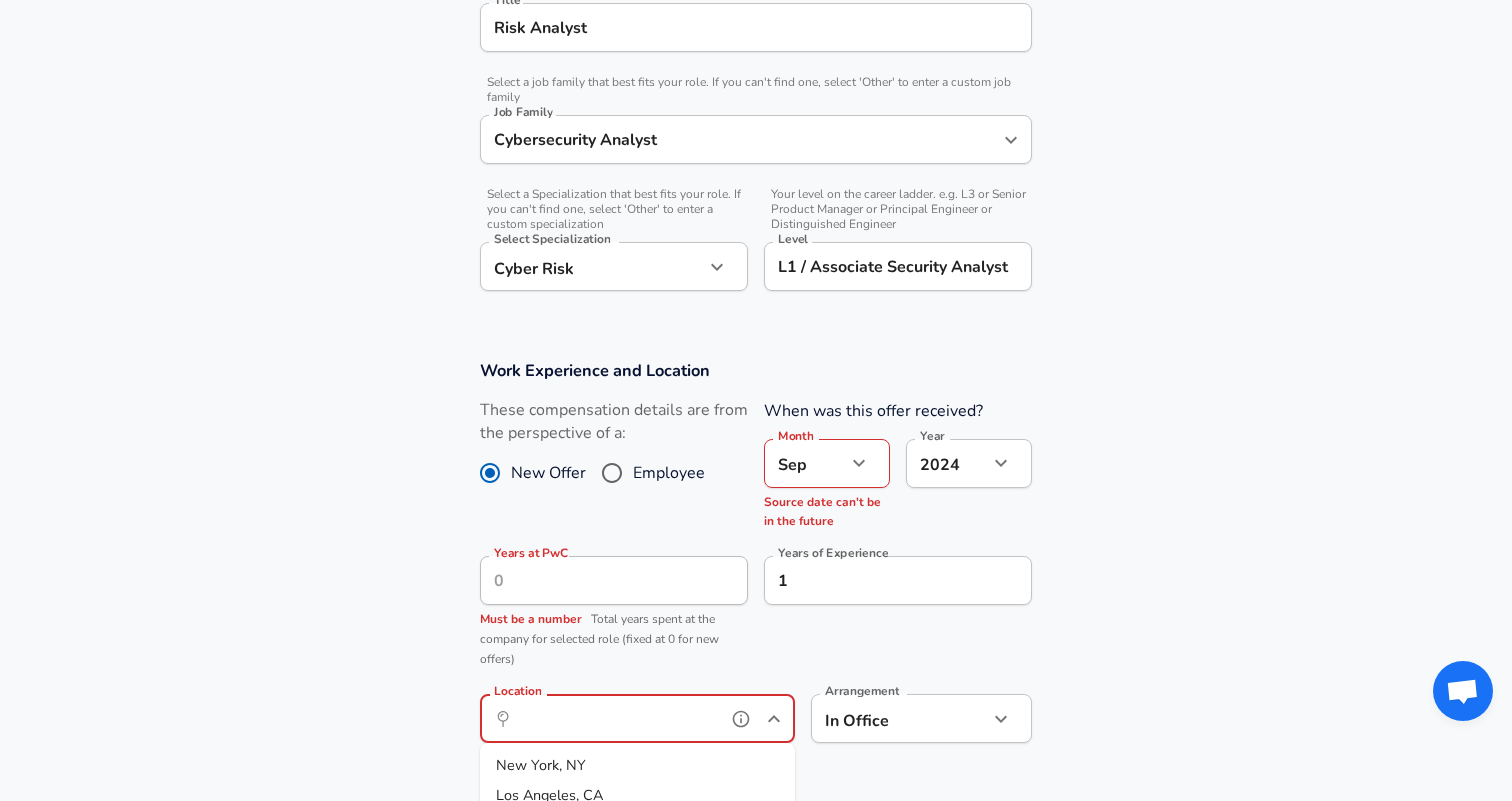 click on "Location" at bounding box center (615, 718) 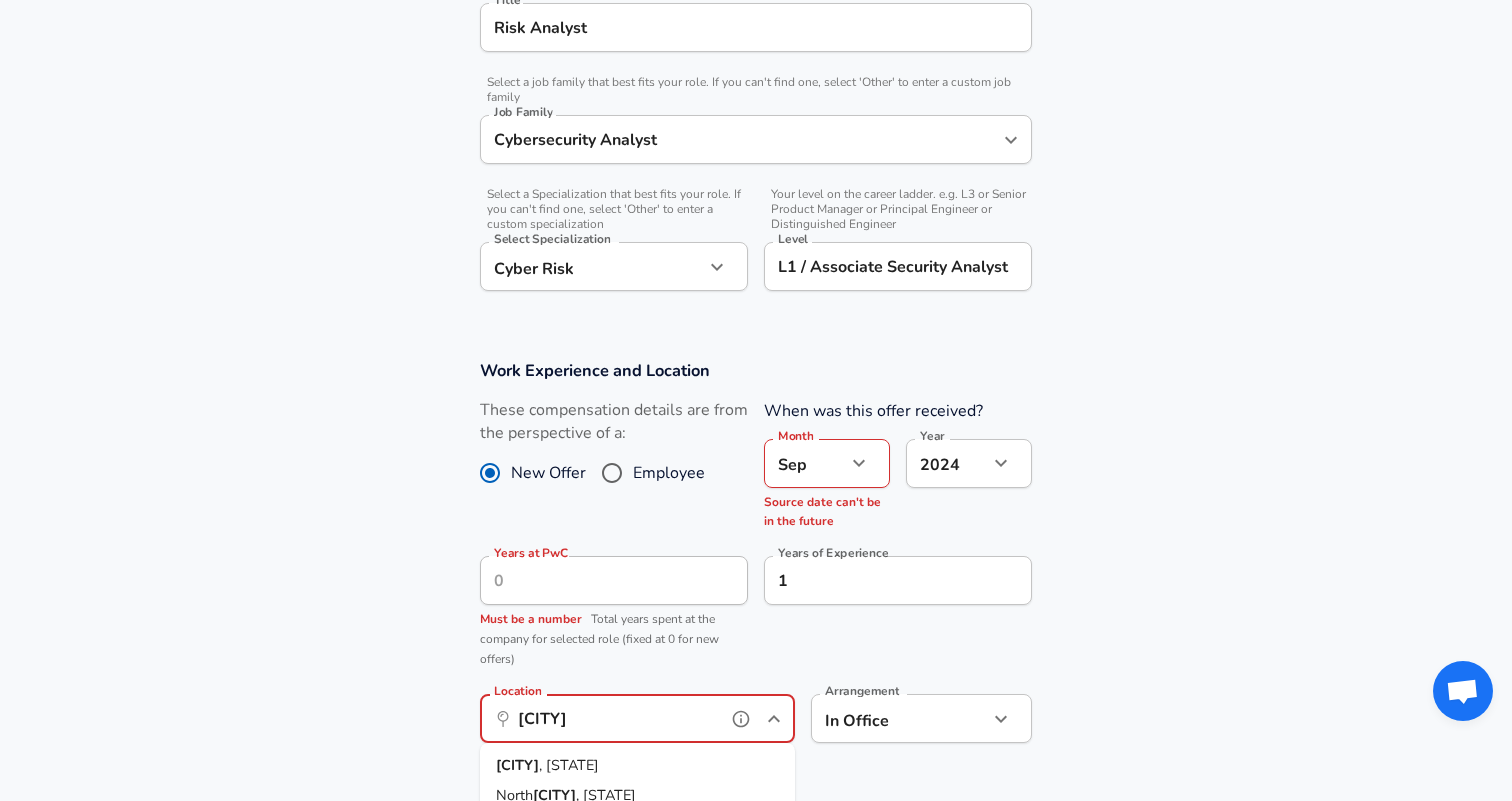 scroll, scrollTop: 0, scrollLeft: 0, axis: both 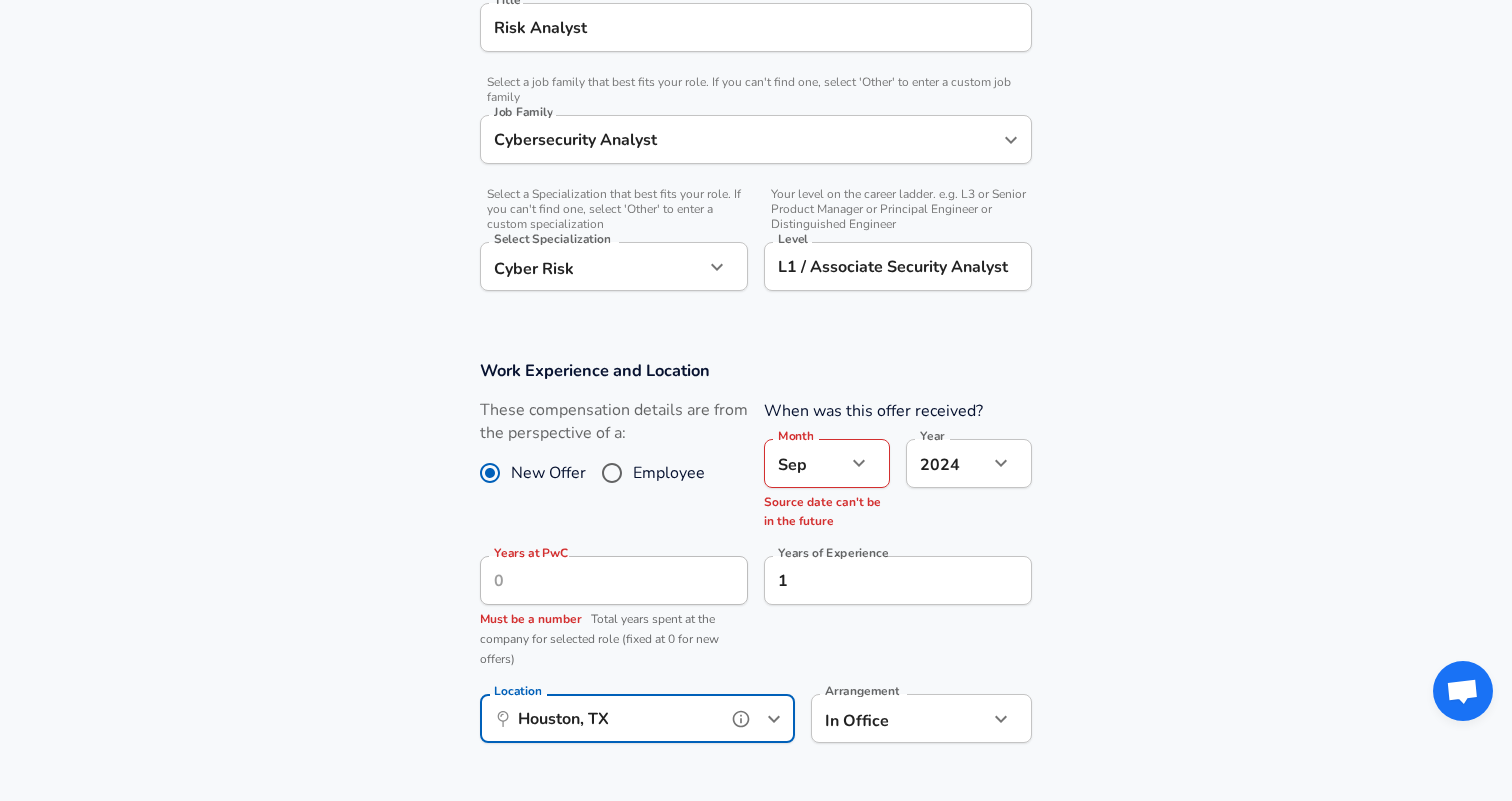 type on "Houston, TX" 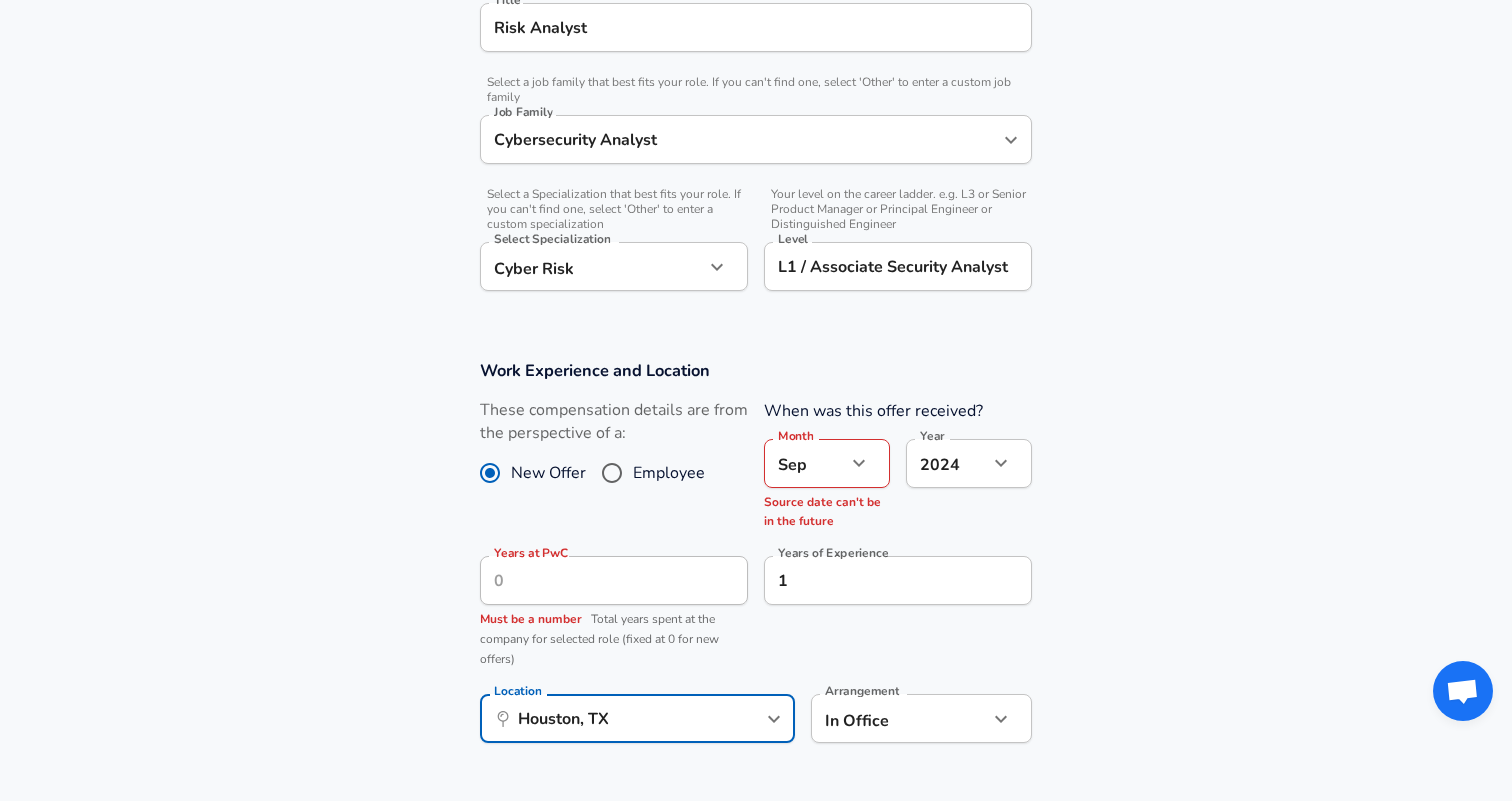 click on "Restart Add Your Salary Upload your offer letter to verify your submission Enhance Privacy and Anonymity No Automatically hides specific fields until there are enough submissions to safely display the full details. More Details Based on your submission and the data points that we have already collected, we will automatically hide and anonymize specific fields if there aren't enough data points to remain sufficiently anonymous. Company & Title Information Enter the company you received your offer from Company PwC Company Select the title that closest resembles your official title. This should be similar to the title that was present on your offer letter. Title Risk Analyst Title Select a job family that best fits your role. If you can't find one, select 'Other' to enter a custom job family Job Family Cybersecurity Analyst Job Family Select a Specialization that best fits your role. If you can't find one, select 'Other' to enter a custom specialization Select Specialization Cyber Risk Cyber Risk 9" at bounding box center (756, -152) 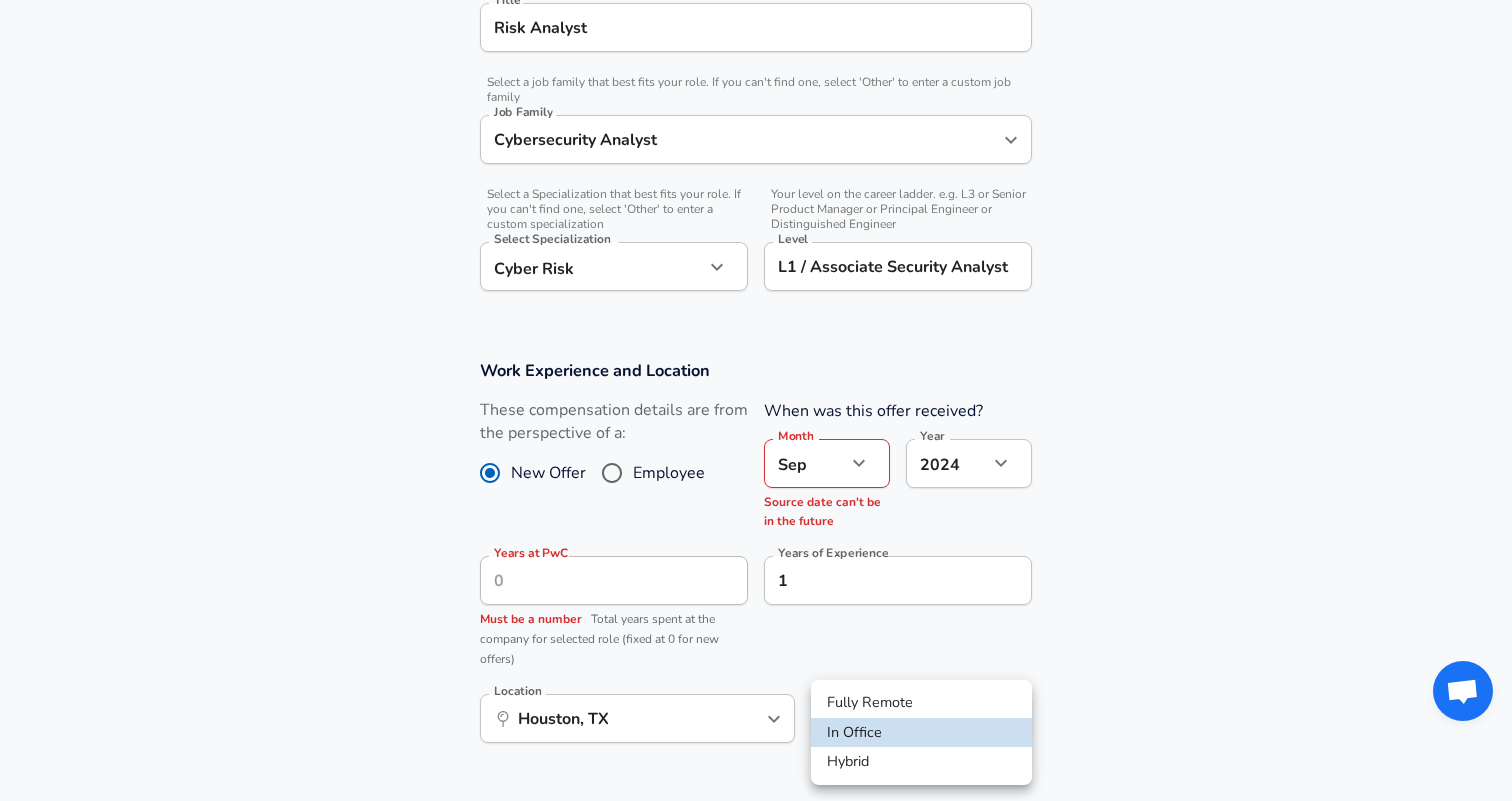 click on "Hybrid" at bounding box center [921, 762] 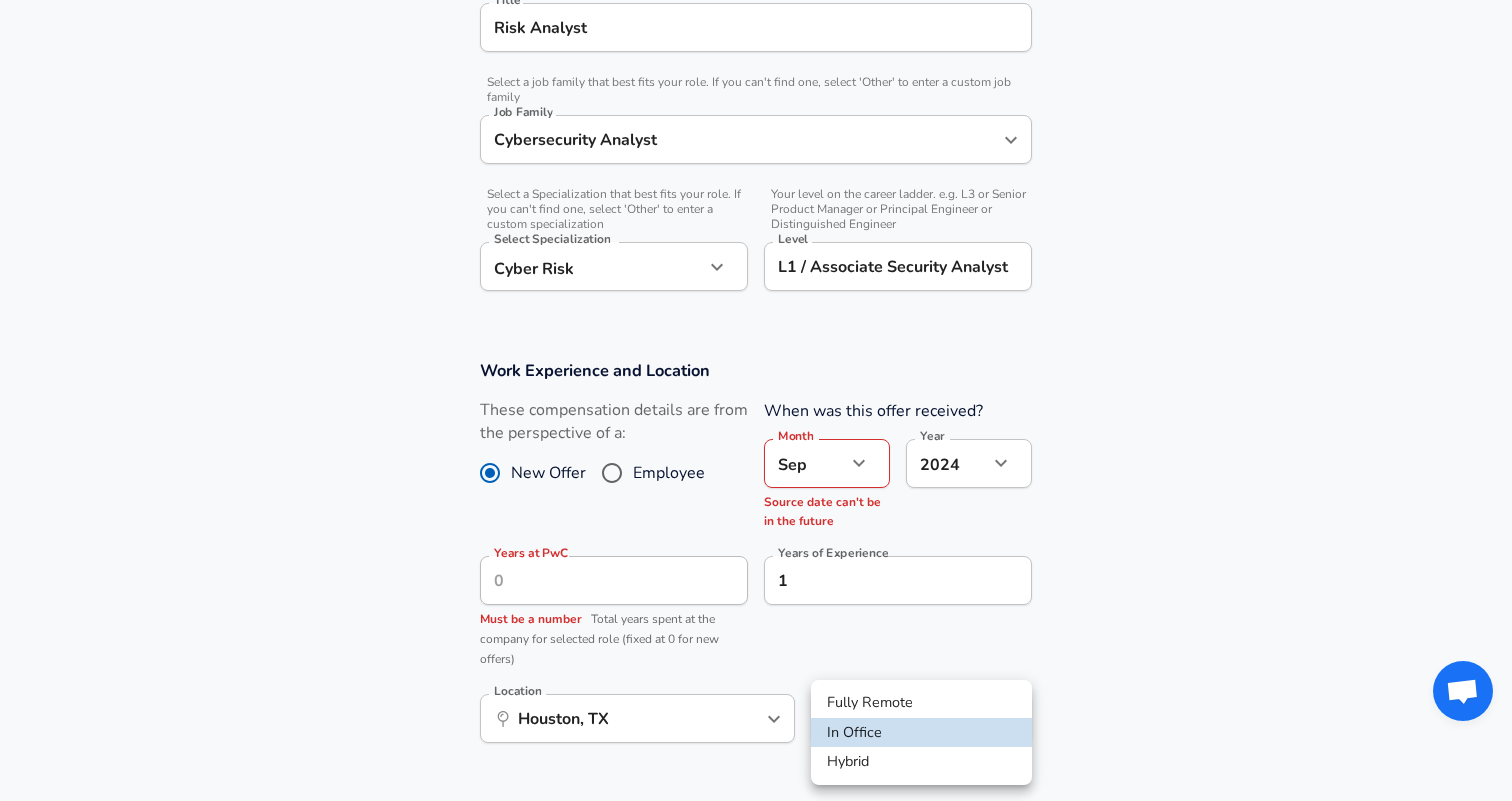 type on "hybrid" 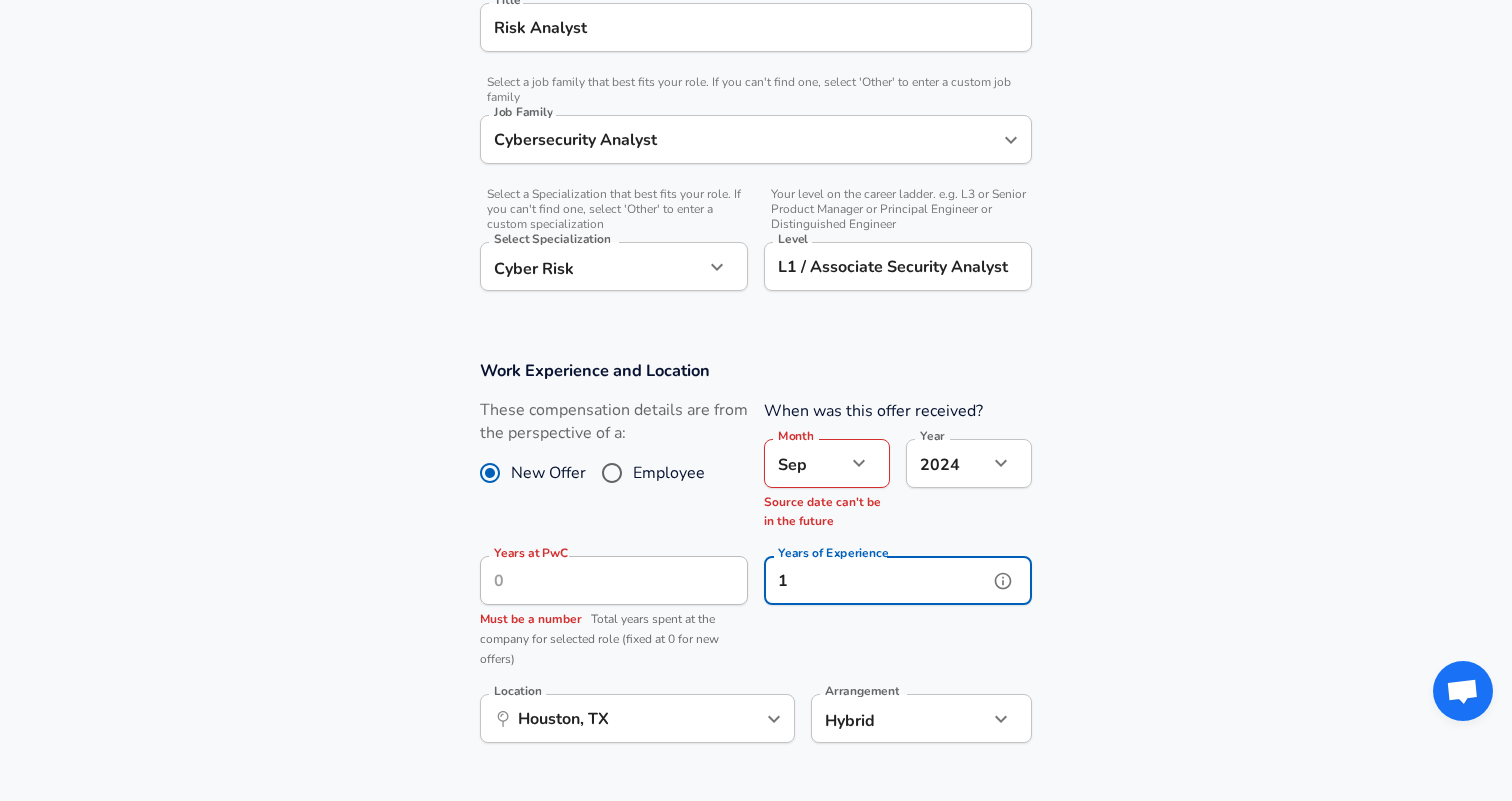 click on "1" at bounding box center (876, 580) 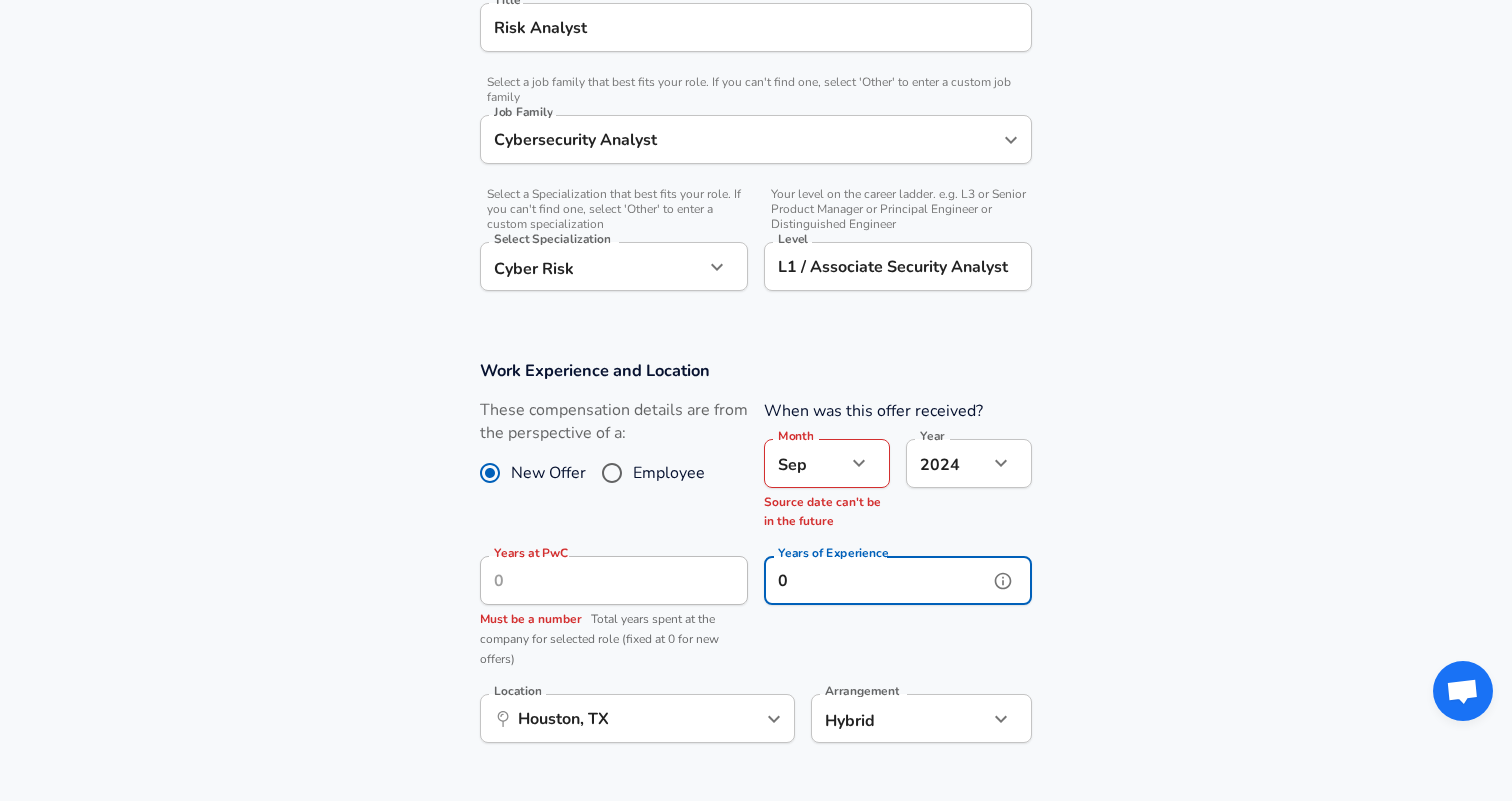 type on "0" 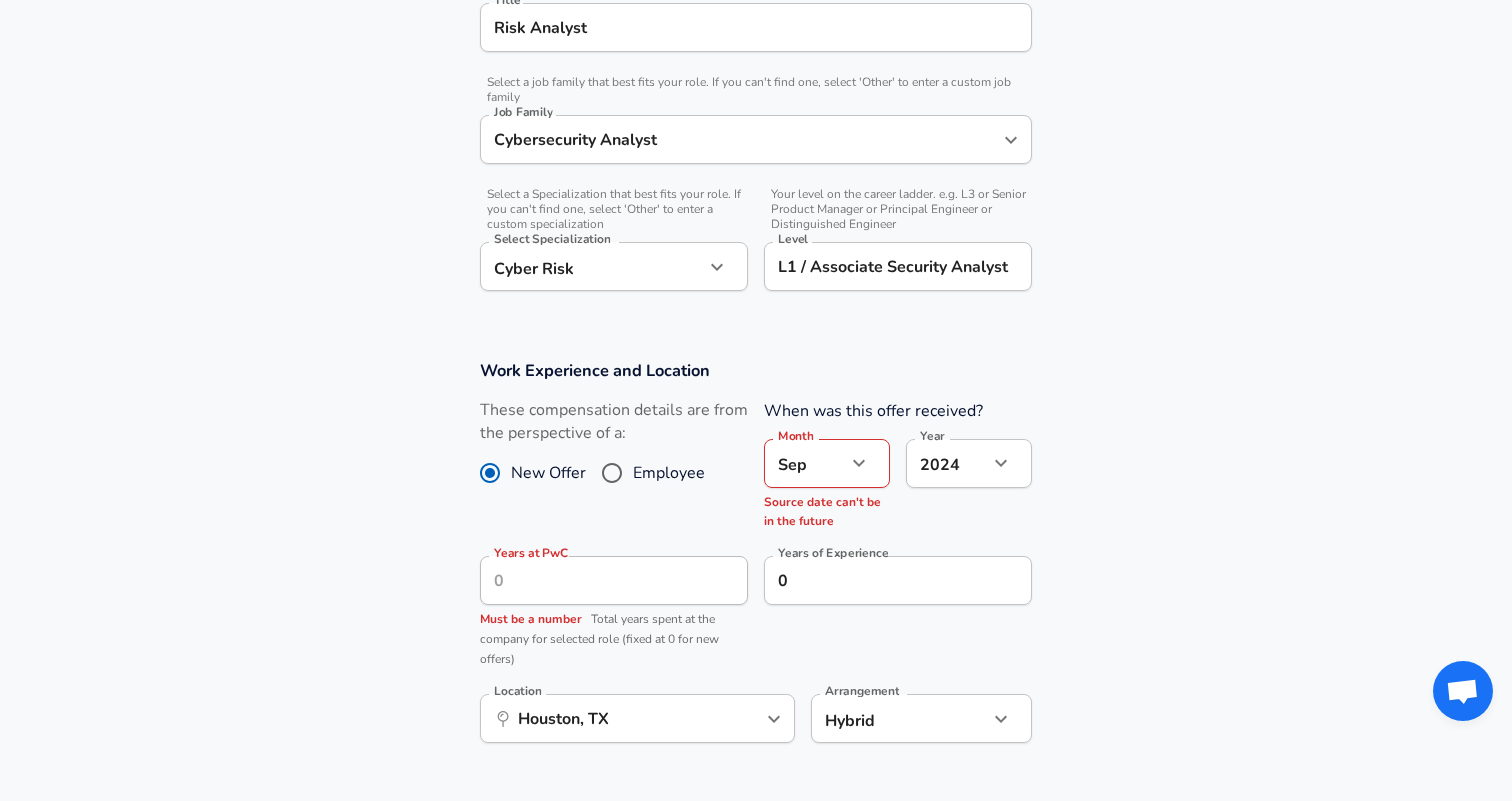 click on "Work Experience and Location These compensation details are from the perspective of a: New Offer Employee When was this offer received? Month Sep 9 Month Source date can't be in the future Year 2024 2024 Year Years at PwC Years at PwC Must be a number   Total years spent at the company for selected role (fixed at 0 for new offers) Years of Experience 0 Years of Experience Location ​ [CITY], [STATE] Location Arrangement Hybrid hybrid Arrangement" at bounding box center [756, 562] 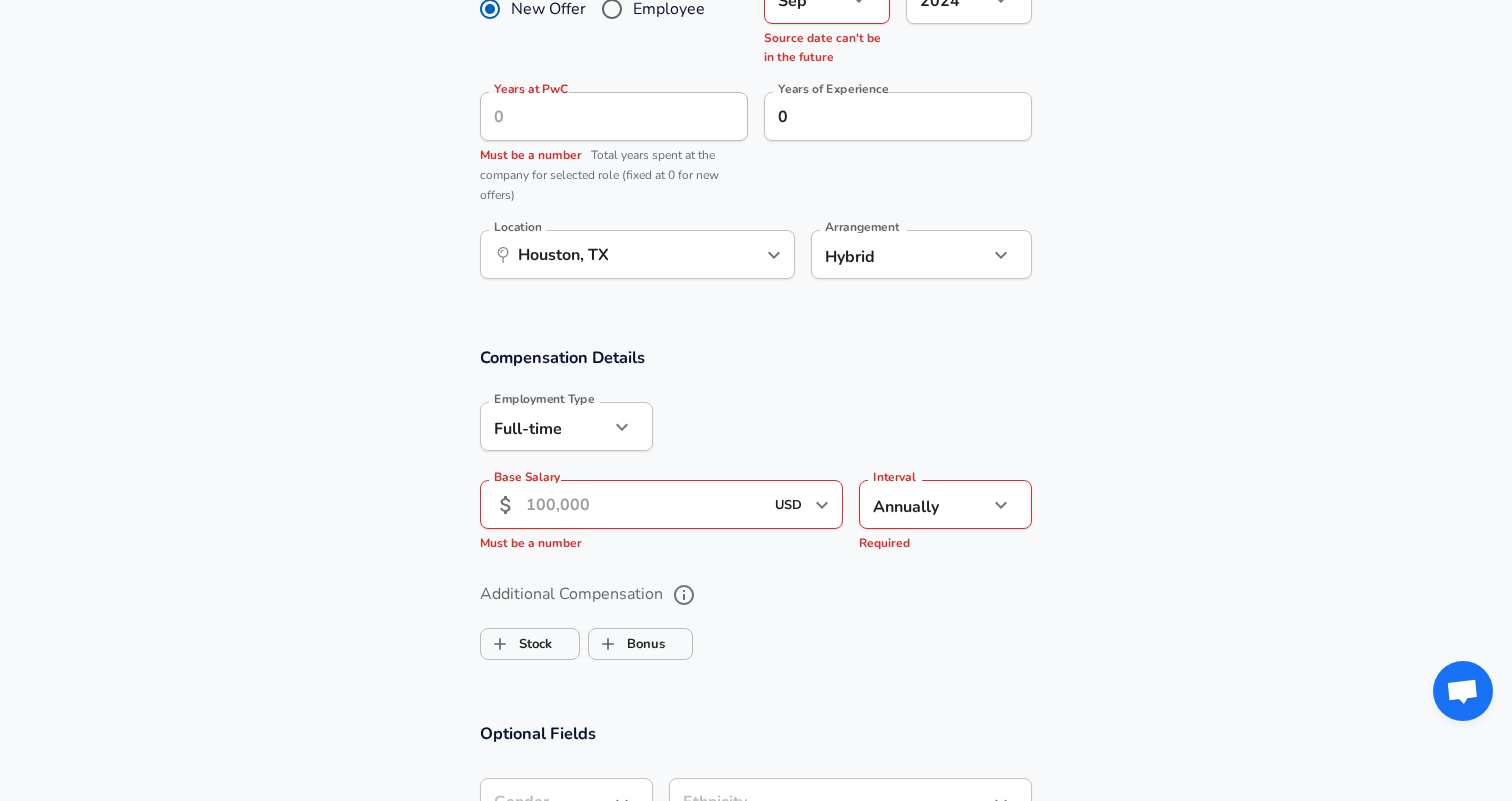 scroll, scrollTop: 1019, scrollLeft: 0, axis: vertical 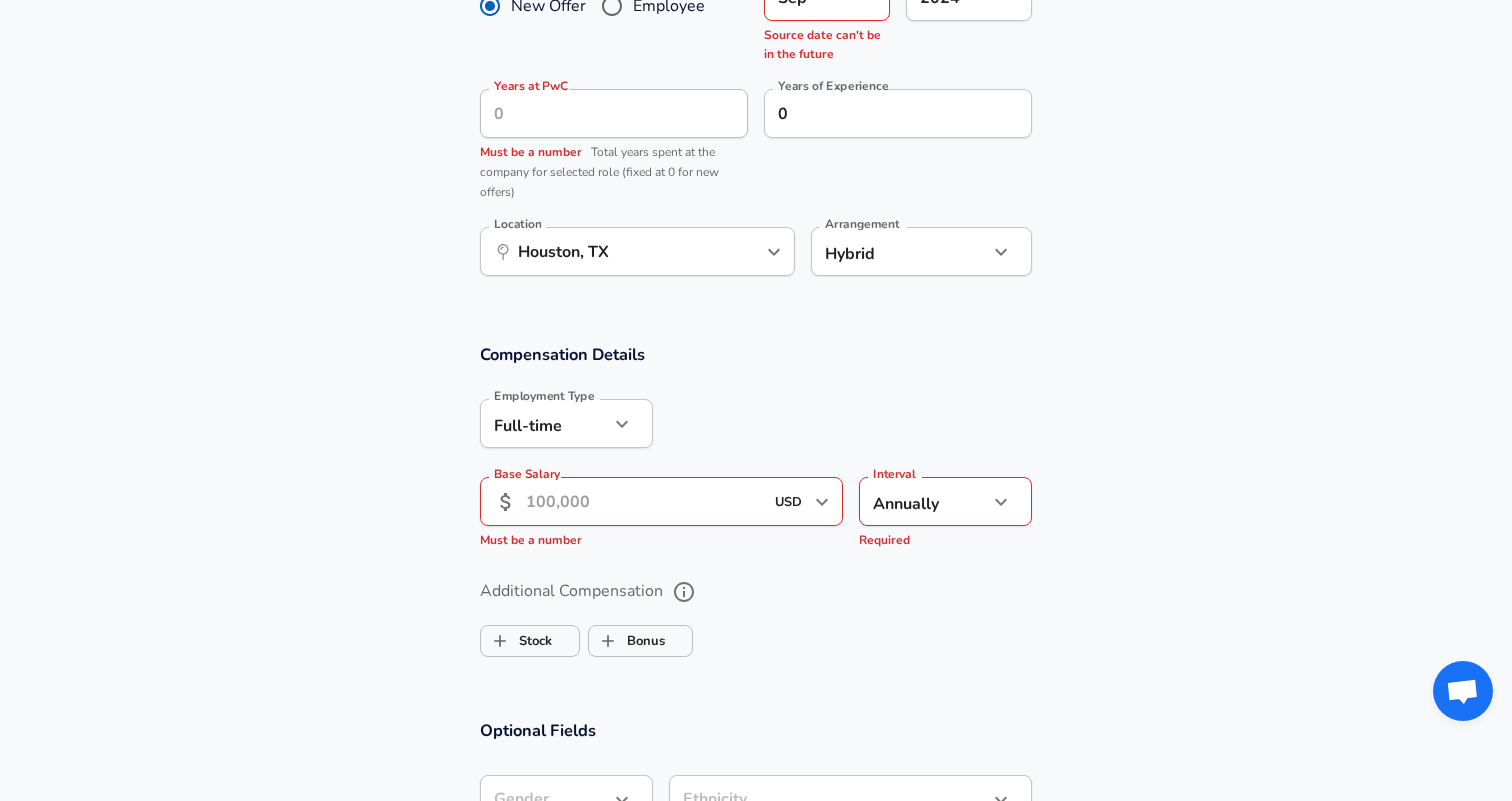 click 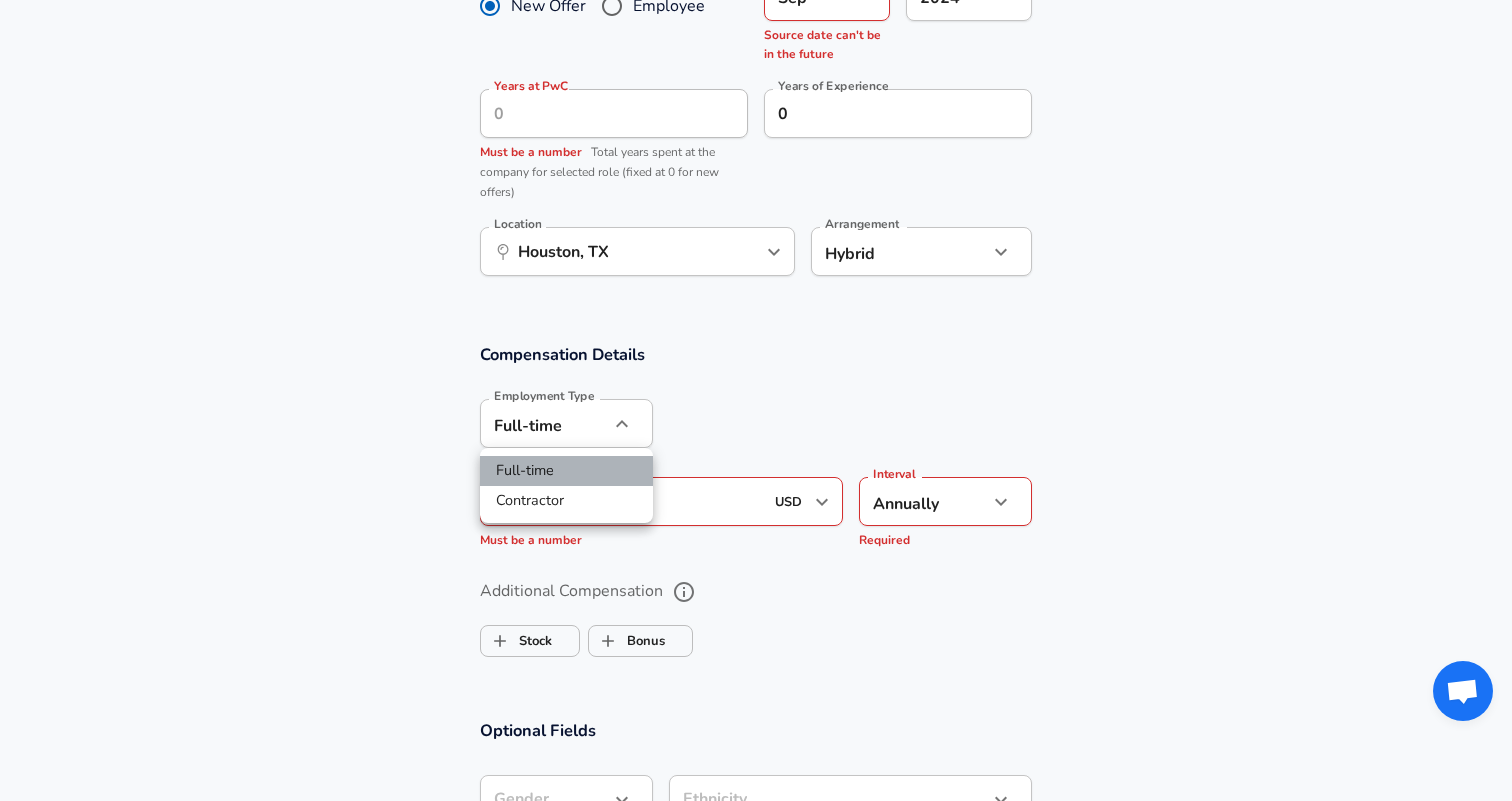 click on "Full-time" at bounding box center [566, 471] 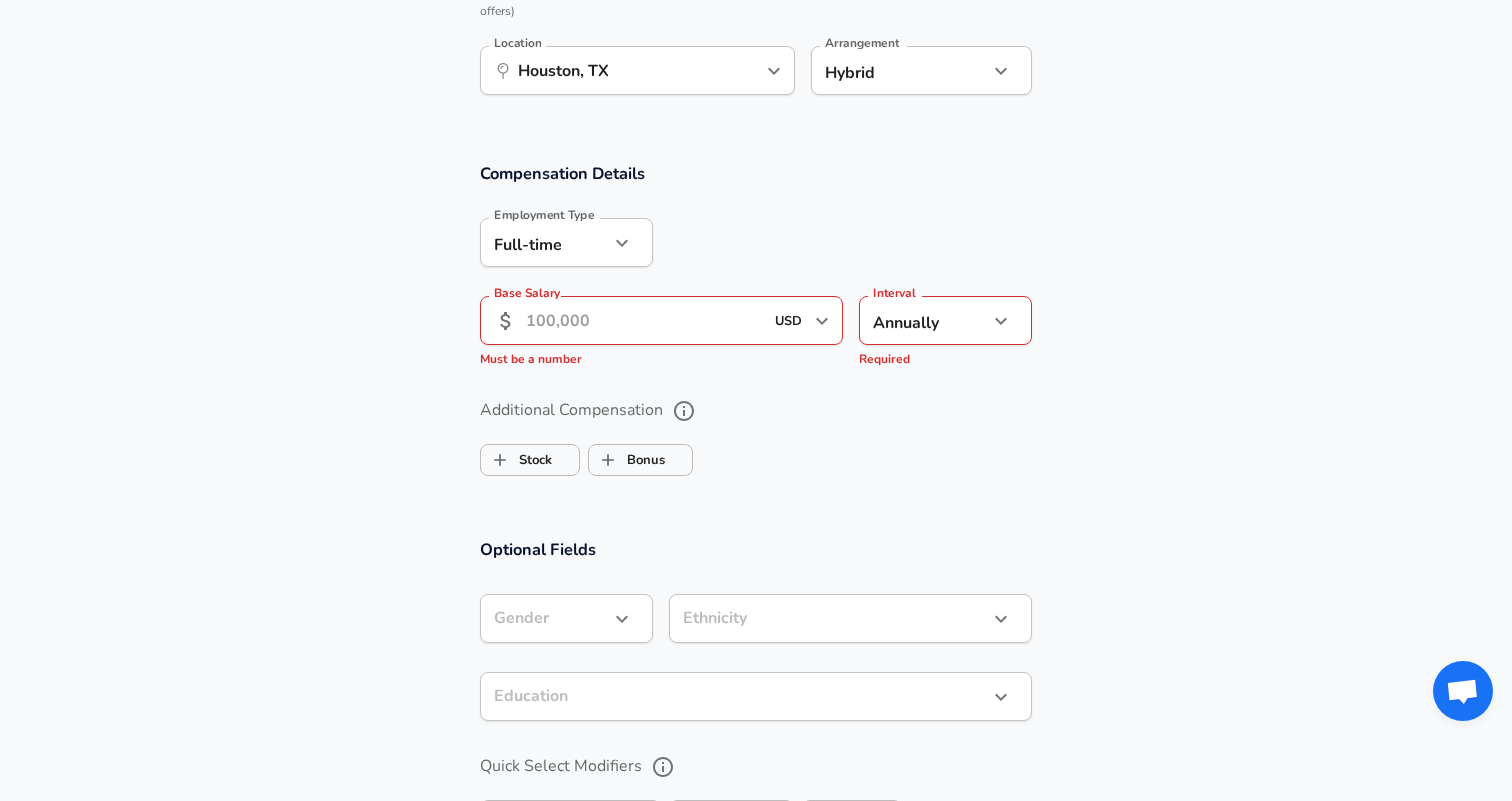scroll, scrollTop: 1202, scrollLeft: 0, axis: vertical 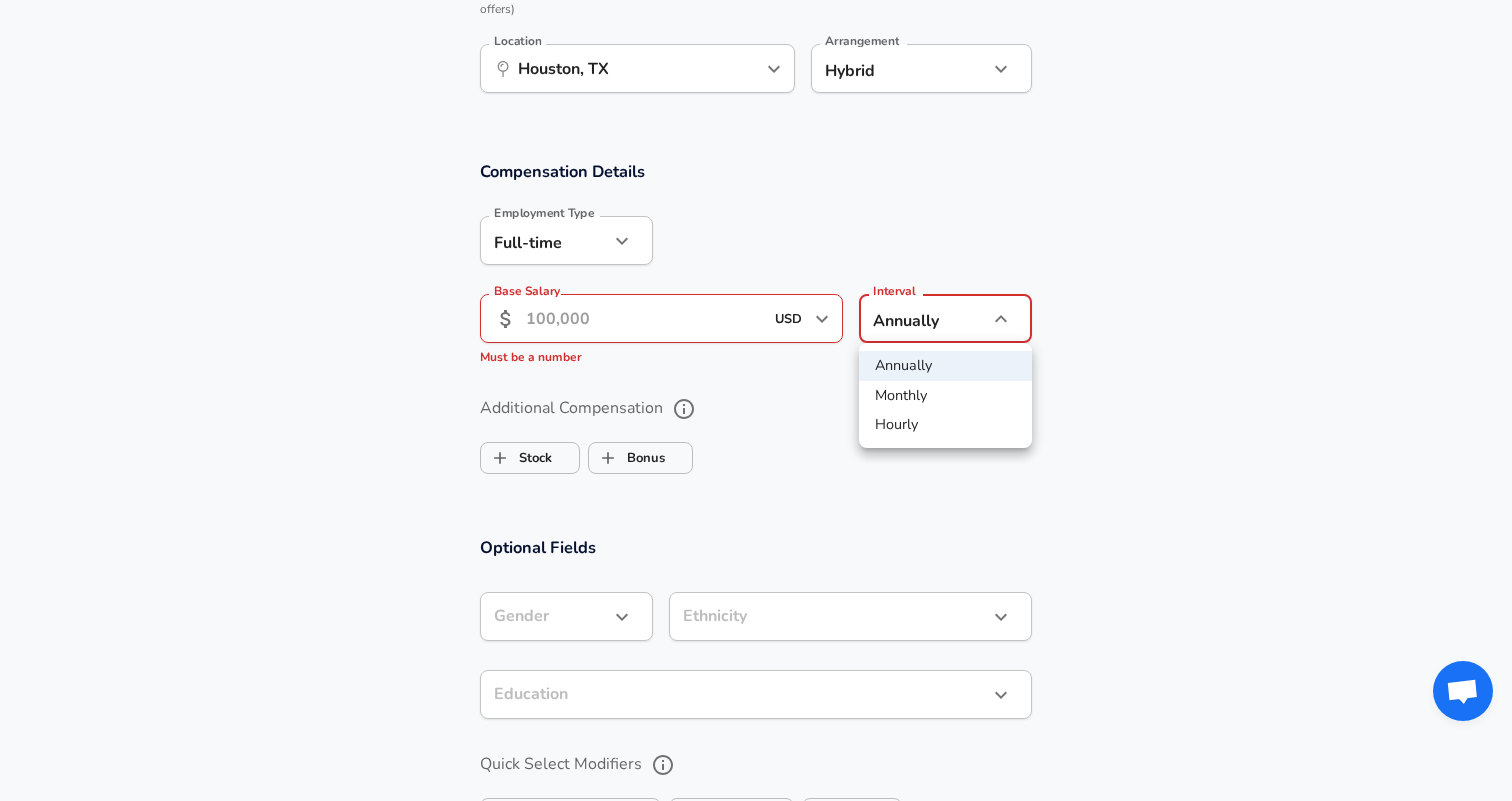 click on "Restart Add Your Salary Upload your offer letter to verify your submission Enhance Privacy and Anonymity No Automatically hides specific fields until there are enough submissions to safely display the full details. More Details Based on your submission and the data points that we have already collected, we will automatically hide and anonymize specific fields if there aren't enough data points to remain sufficiently anonymous. Company & Title Information Enter the company you received your offer from Company PwC Company Select the title that closest resembles your official title. This should be similar to the title that was present on your offer letter. Title Risk Analyst Title Select a job family that best fits your role. If you can't find one, select 'Other' to enter a custom job family Job Family Cybersecurity Analyst Job Family Select a Specialization that best fits your role. If you can't find one, select 'Other' to enter a custom specialization Select Specialization Cyber Risk Cyber Risk 9" at bounding box center (756, -802) 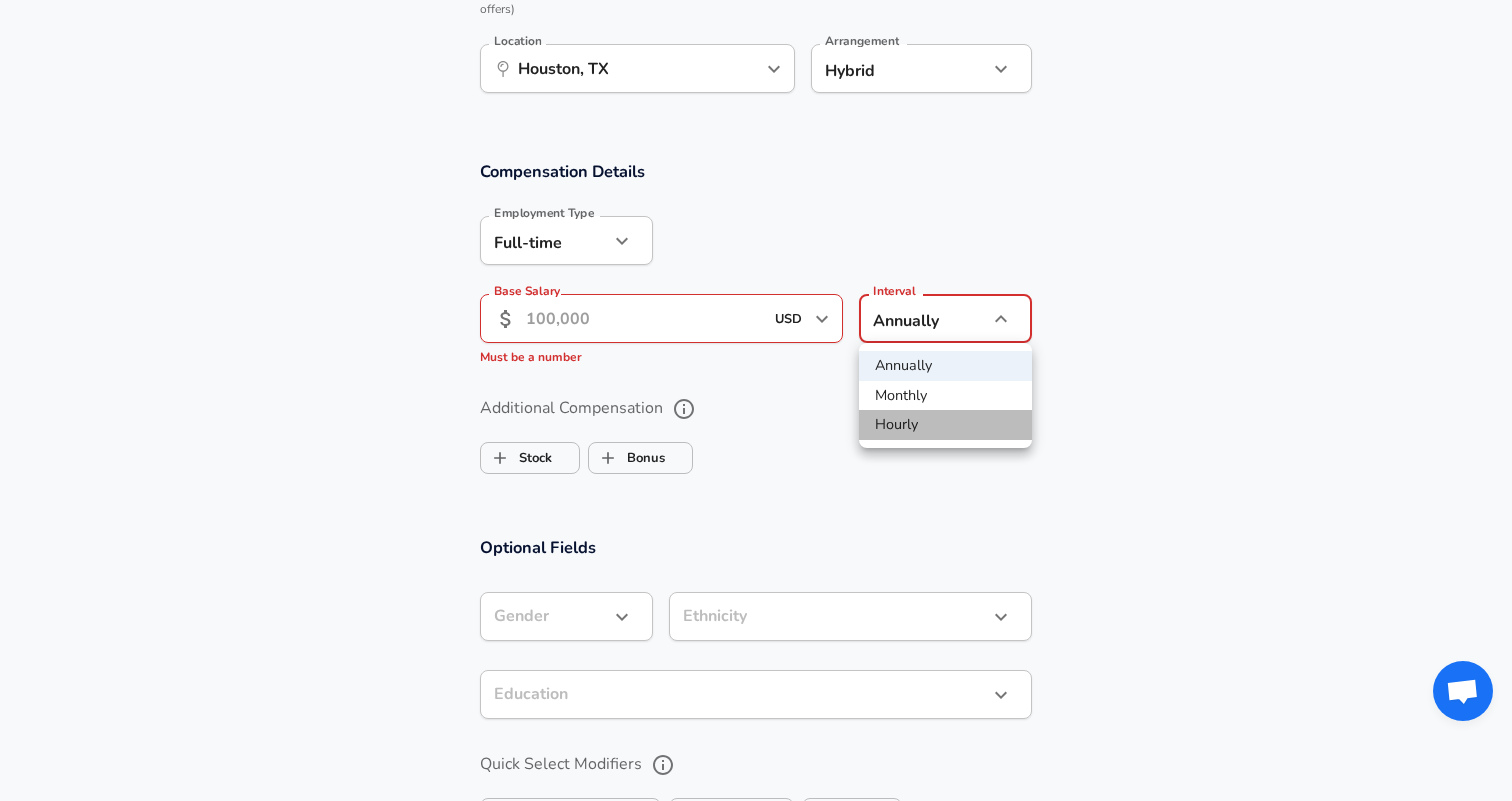 click on "Hourly" at bounding box center (945, 425) 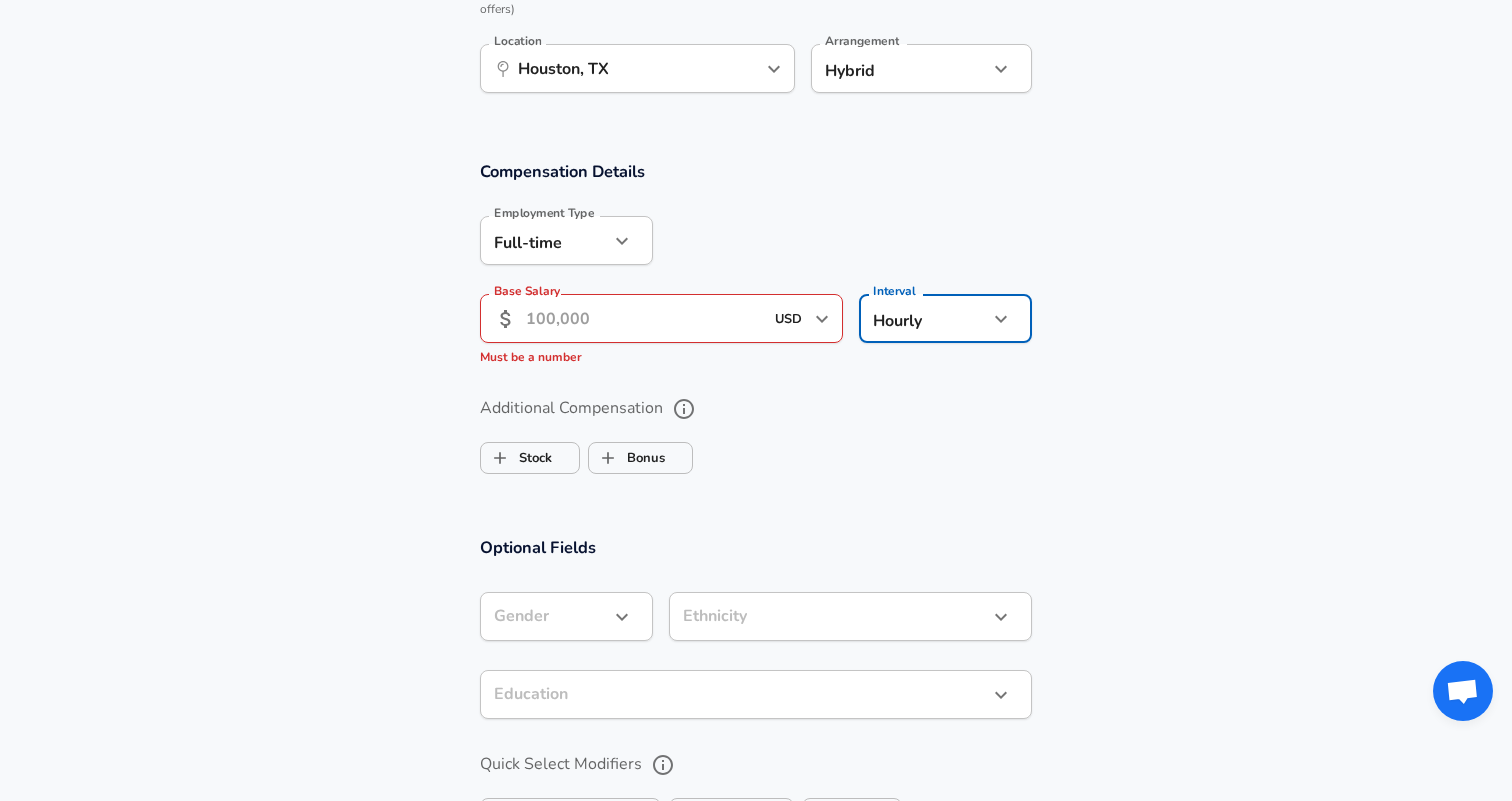 click on "Base Salary" at bounding box center (644, 318) 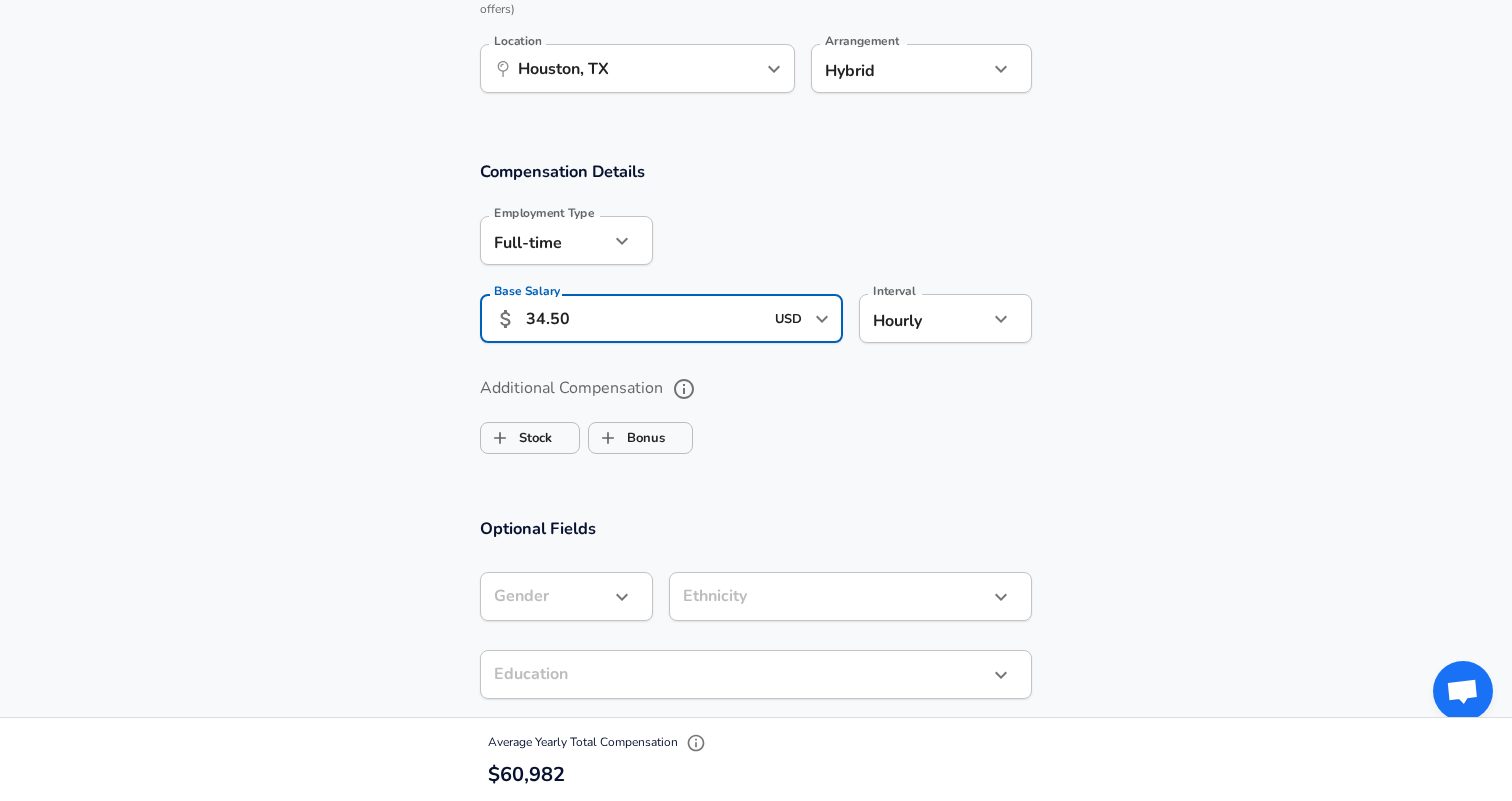 type on "34.50" 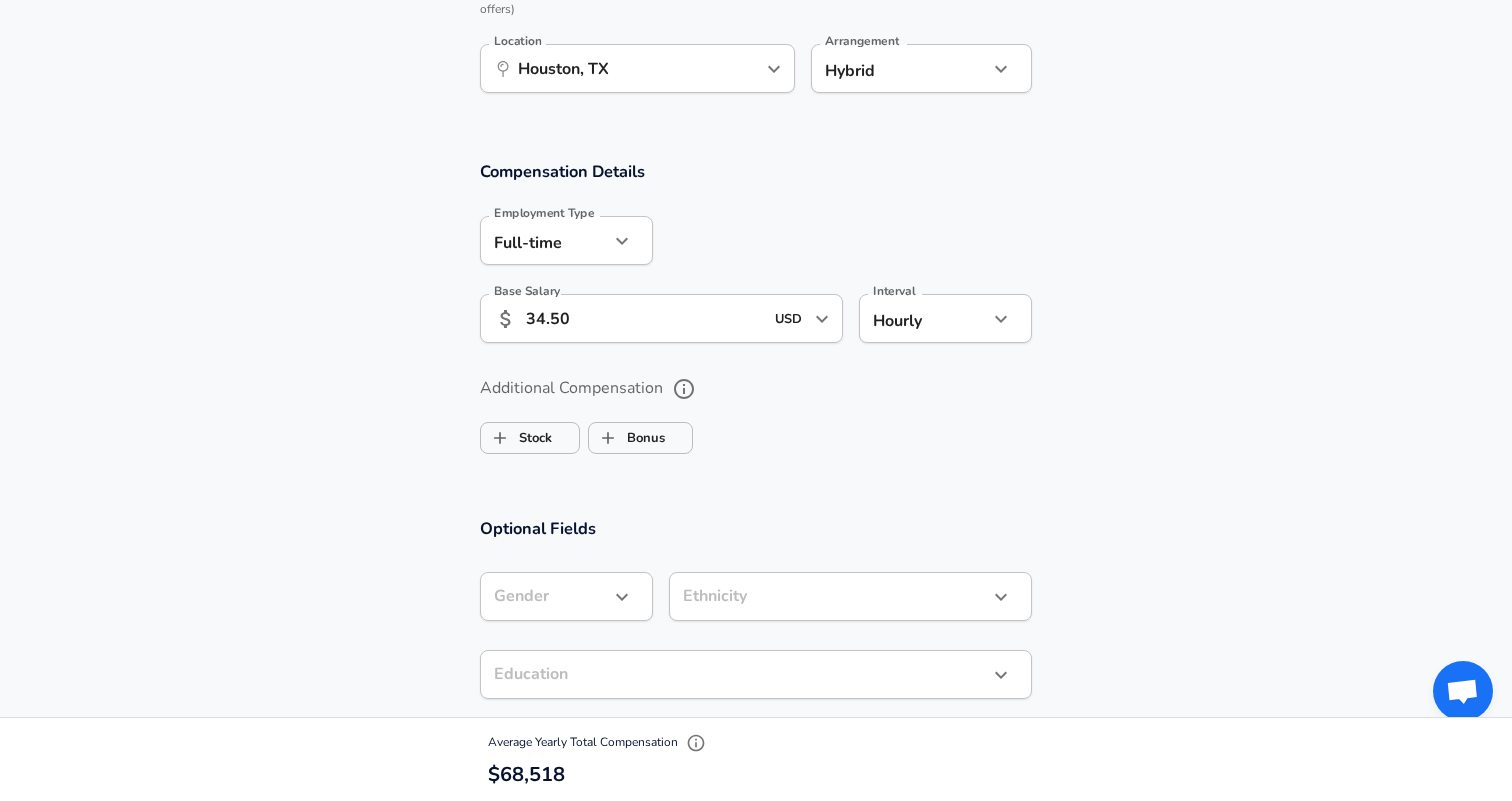 click on "Stock Bonus" at bounding box center [756, 434] 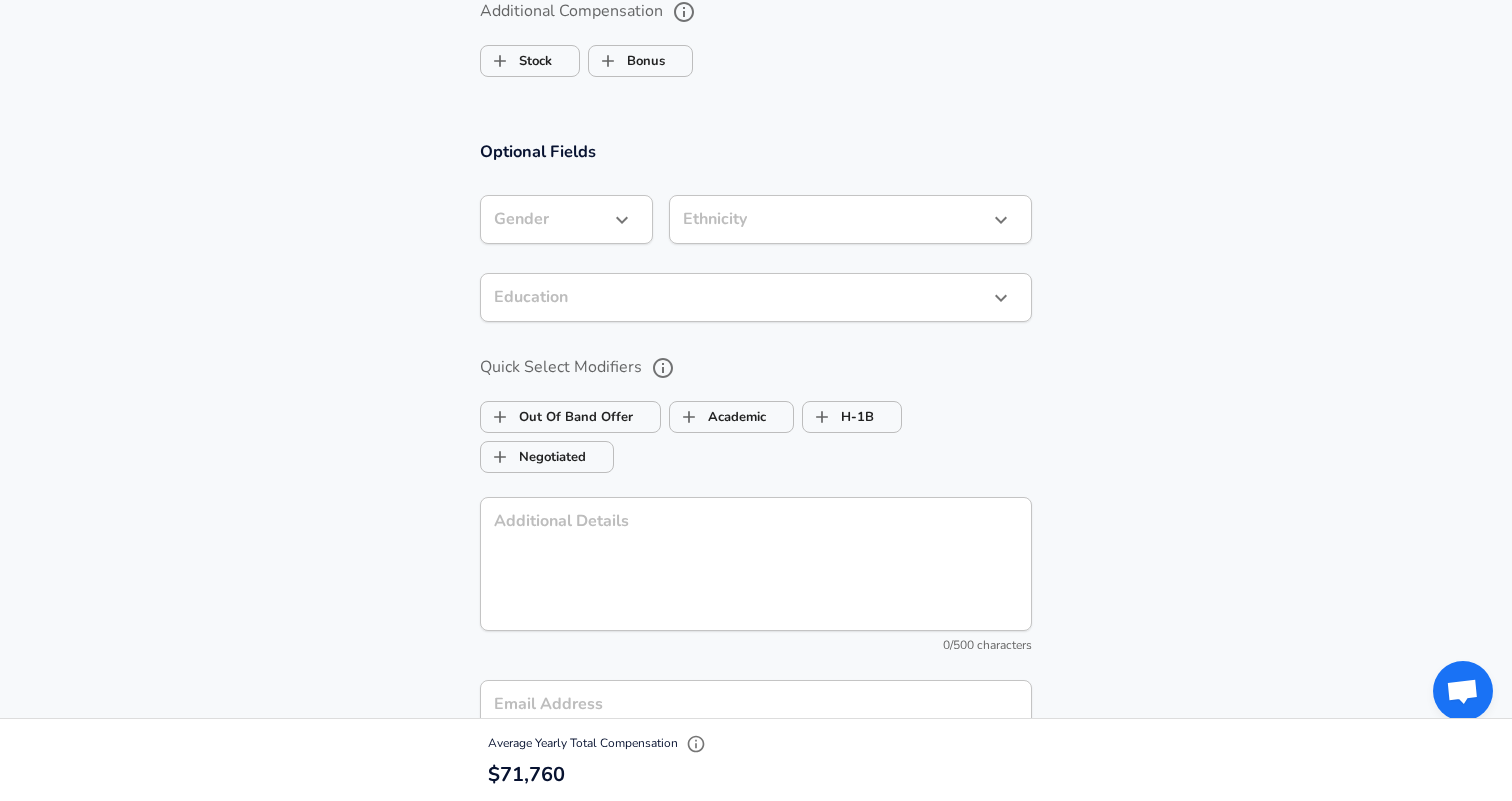 scroll, scrollTop: 1612, scrollLeft: 0, axis: vertical 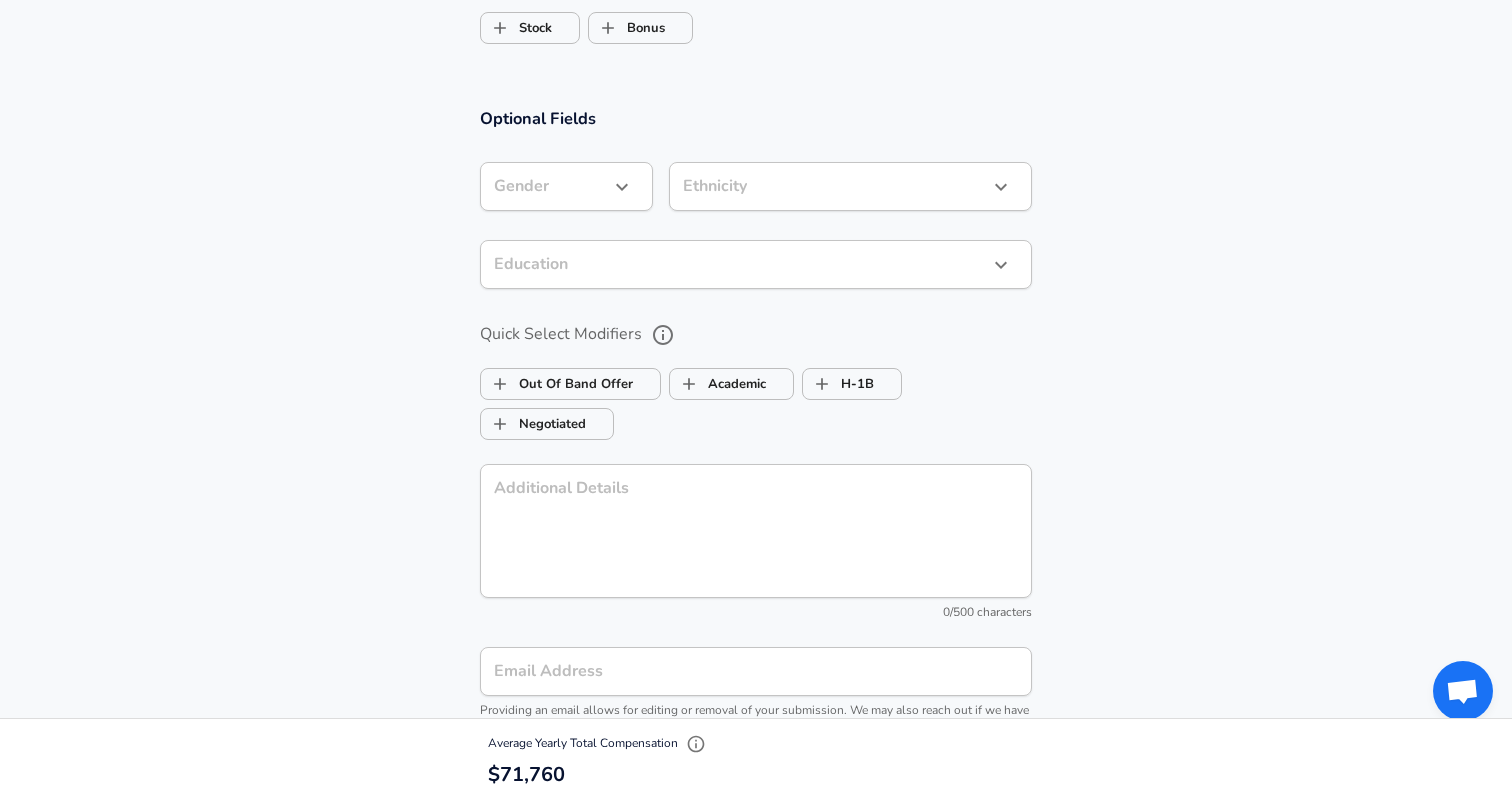click on "Additional Details" at bounding box center (756, 531) 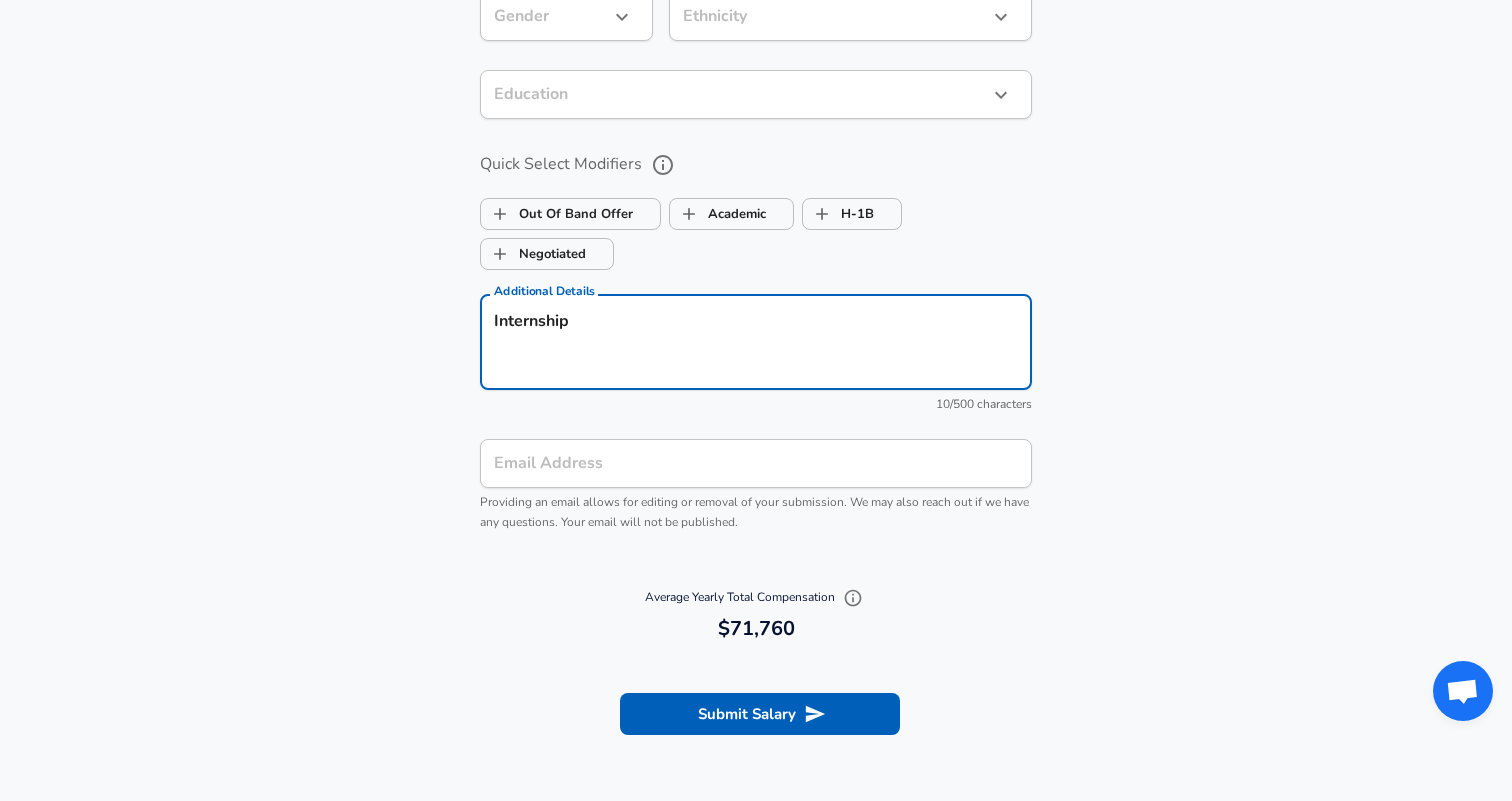 scroll, scrollTop: 1802, scrollLeft: 0, axis: vertical 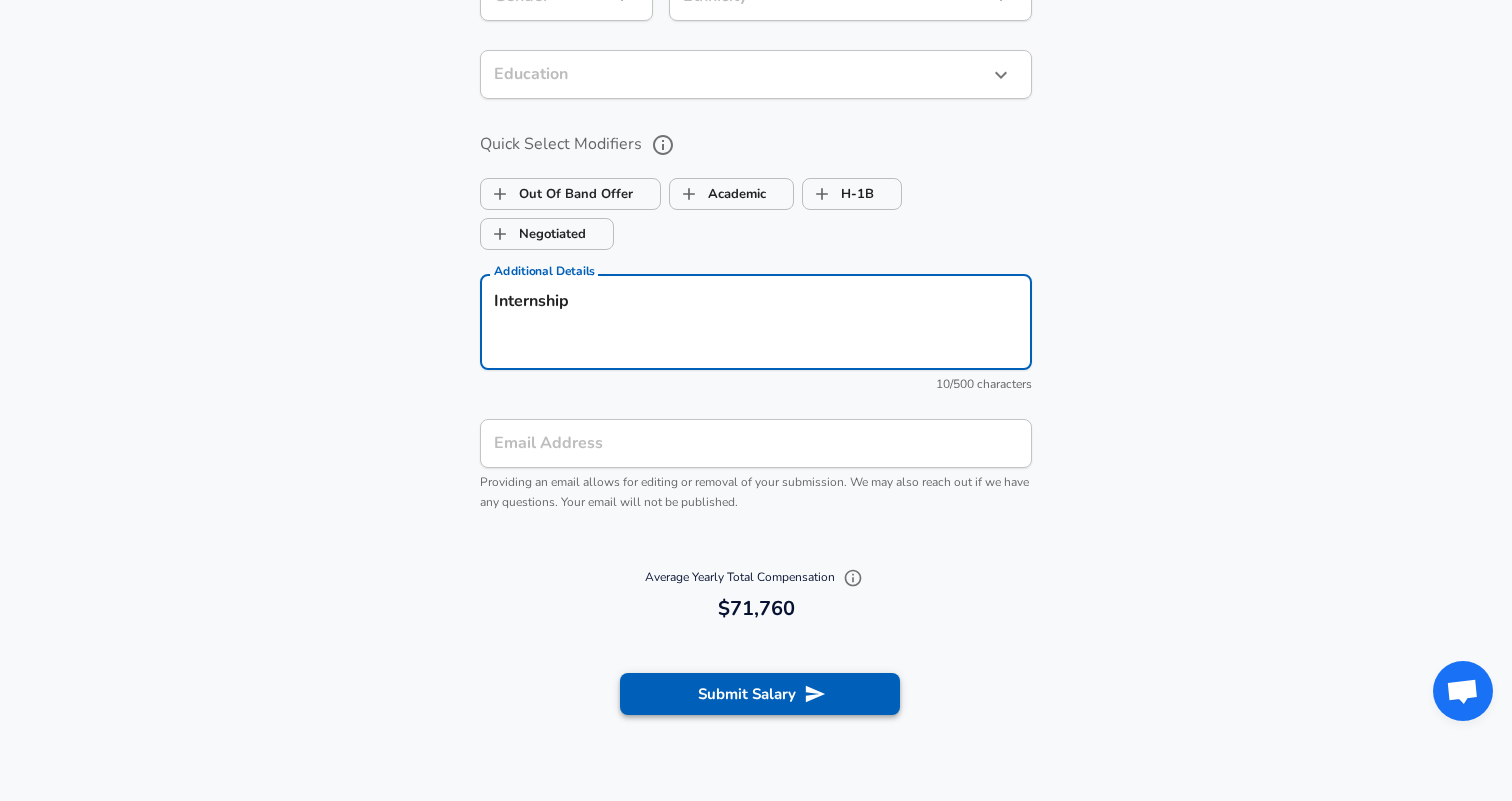 type on "Internship" 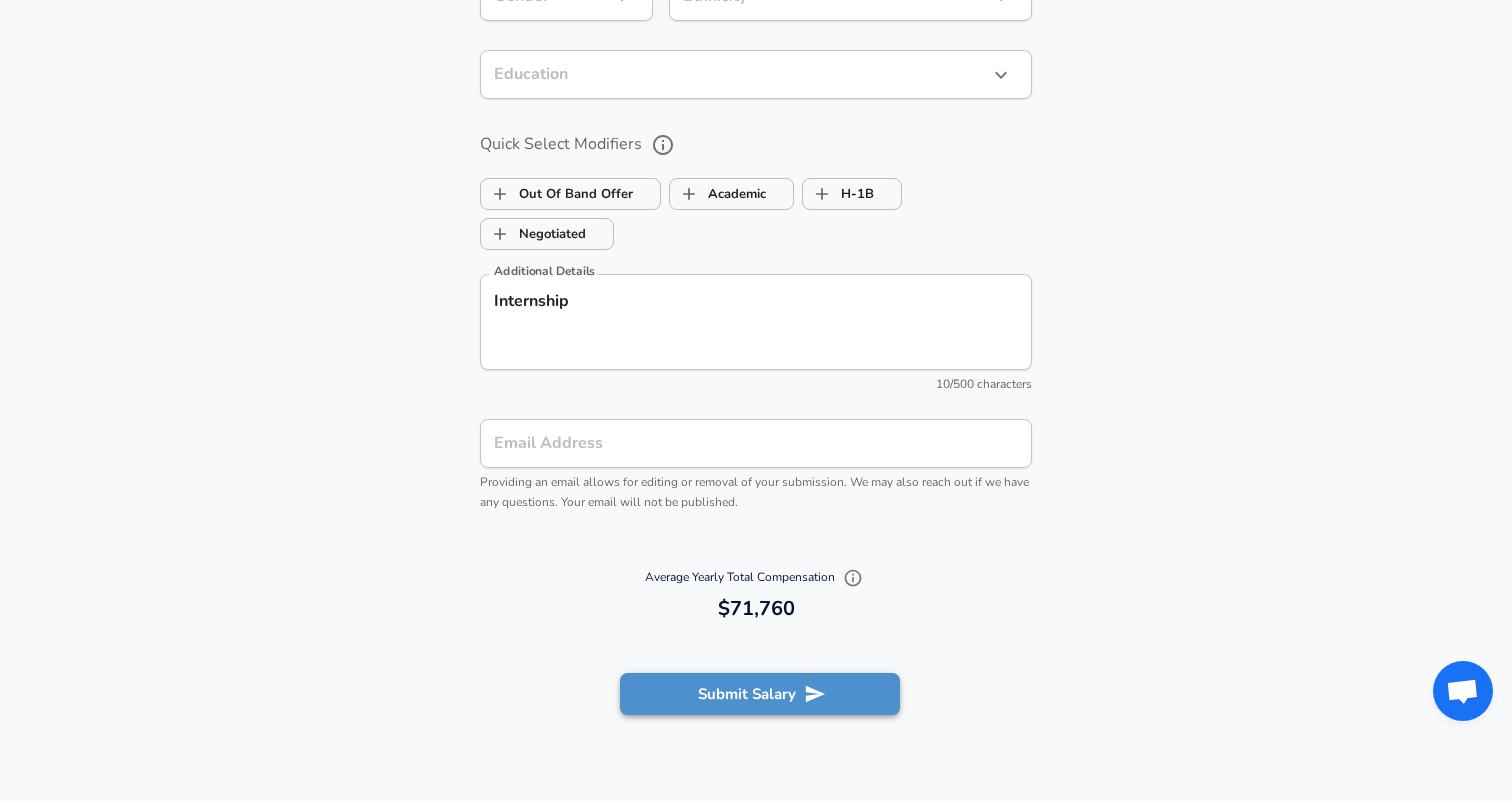 click on "Submit Salary" at bounding box center (760, 694) 